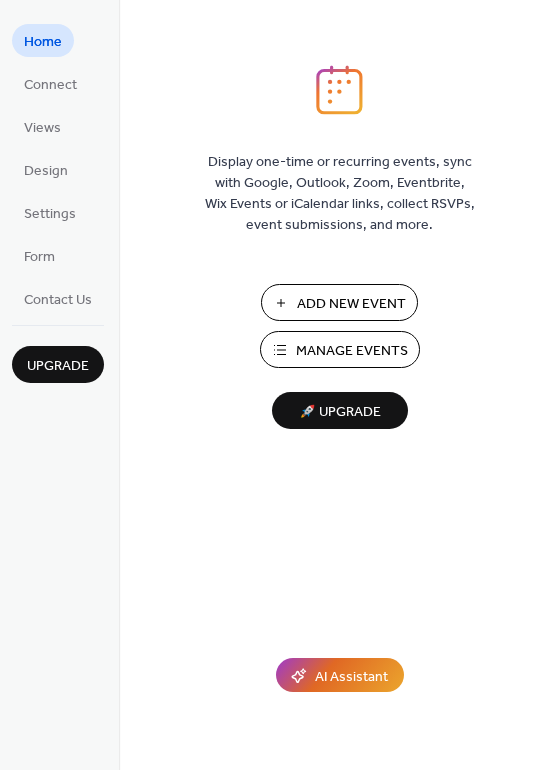 scroll, scrollTop: 0, scrollLeft: 0, axis: both 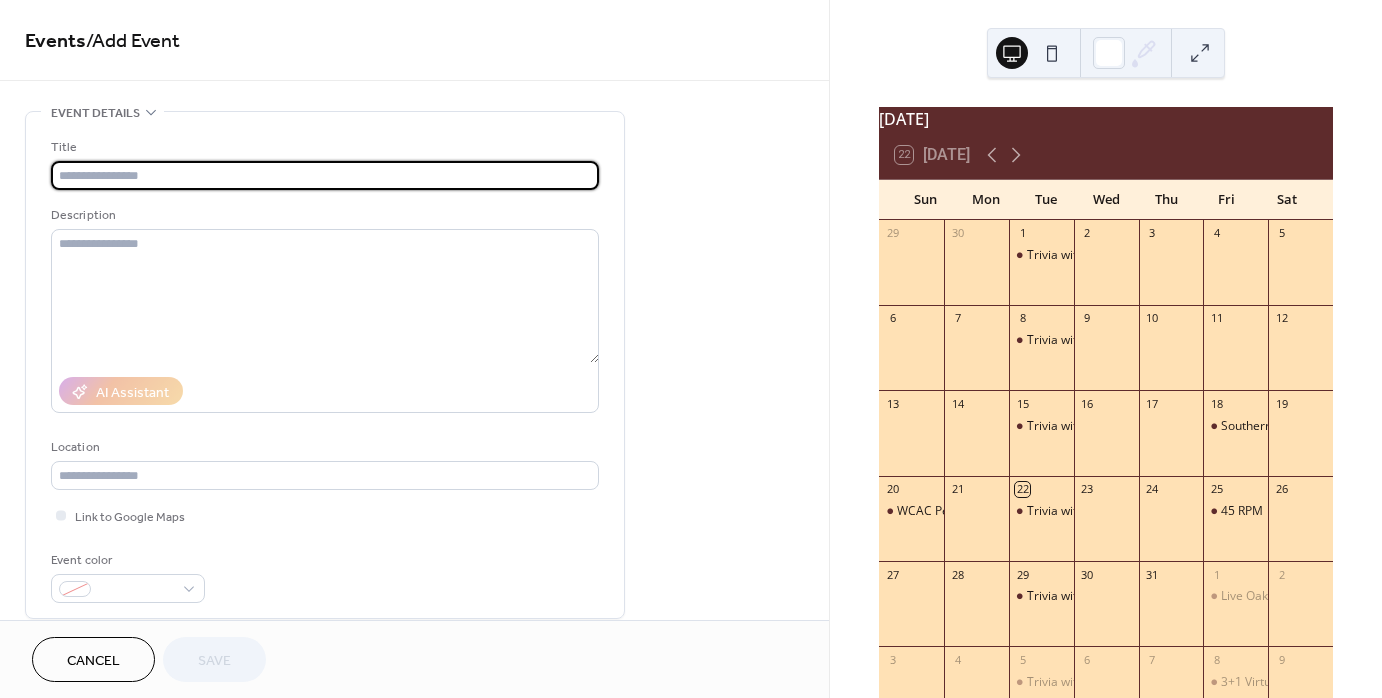 click at bounding box center [325, 175] 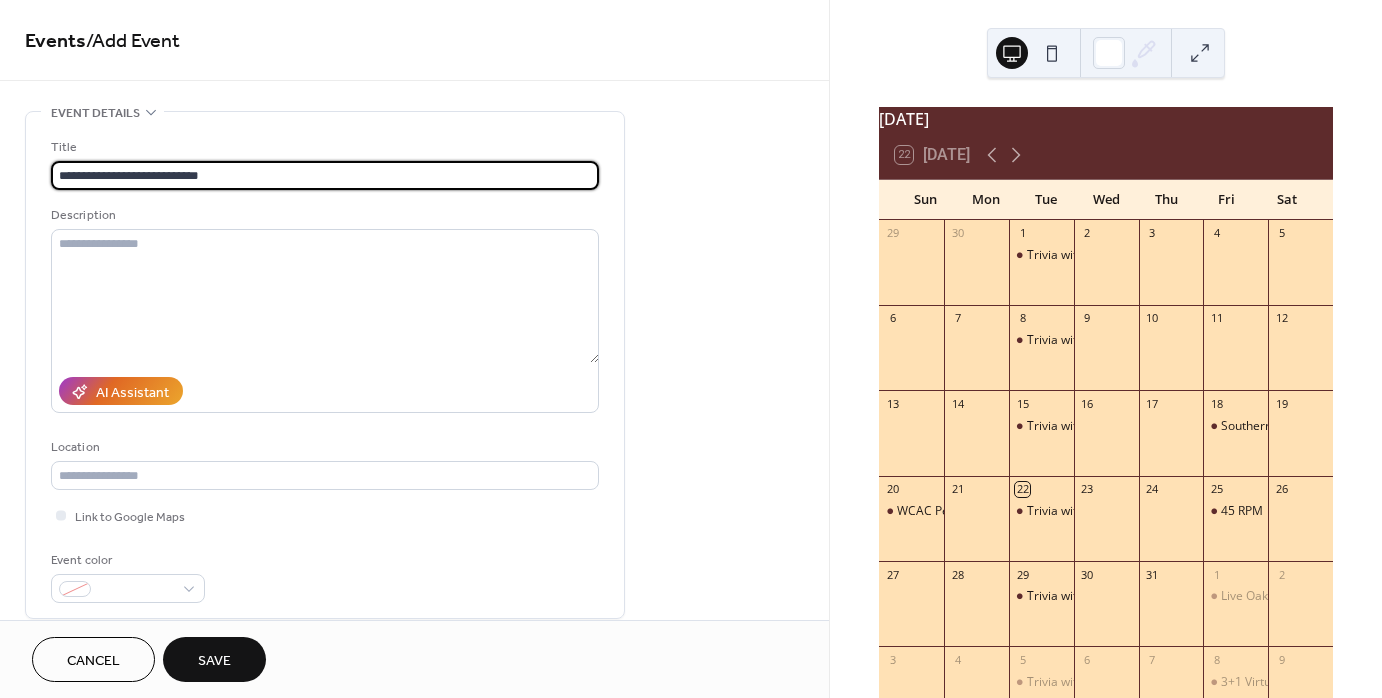 type on "**********" 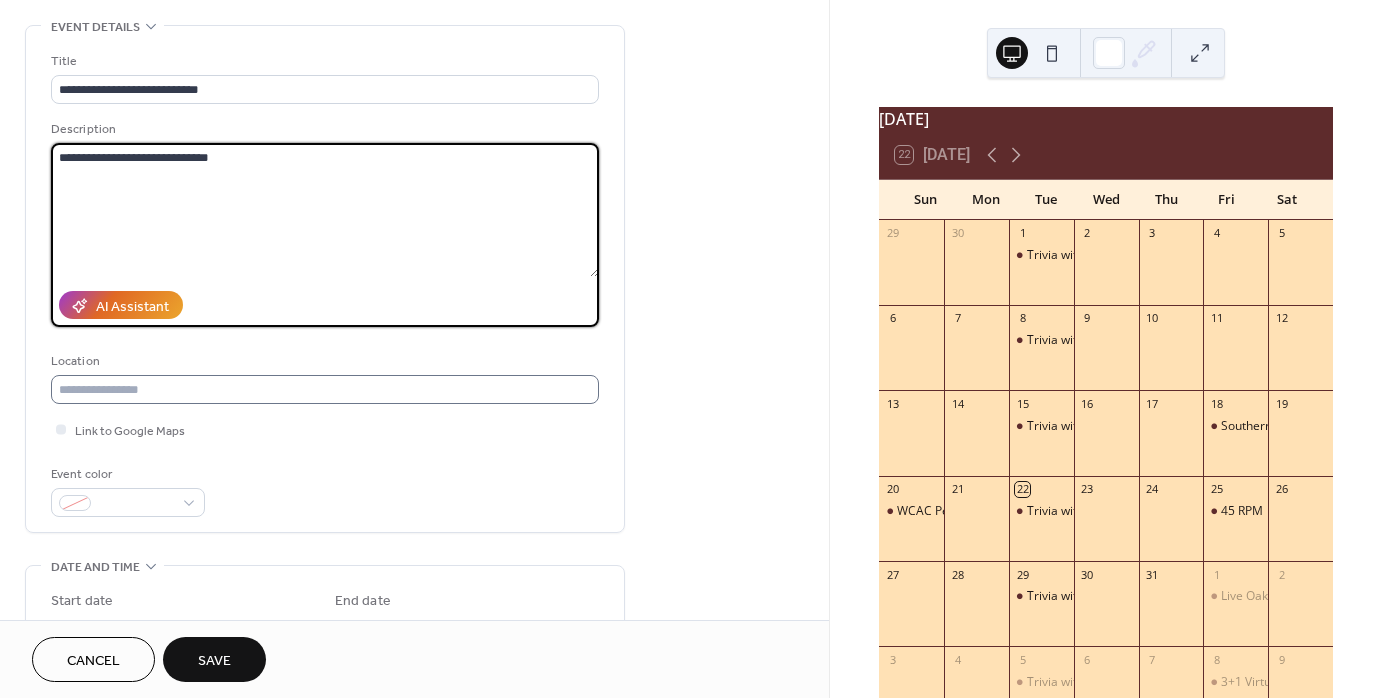 scroll, scrollTop: 92, scrollLeft: 0, axis: vertical 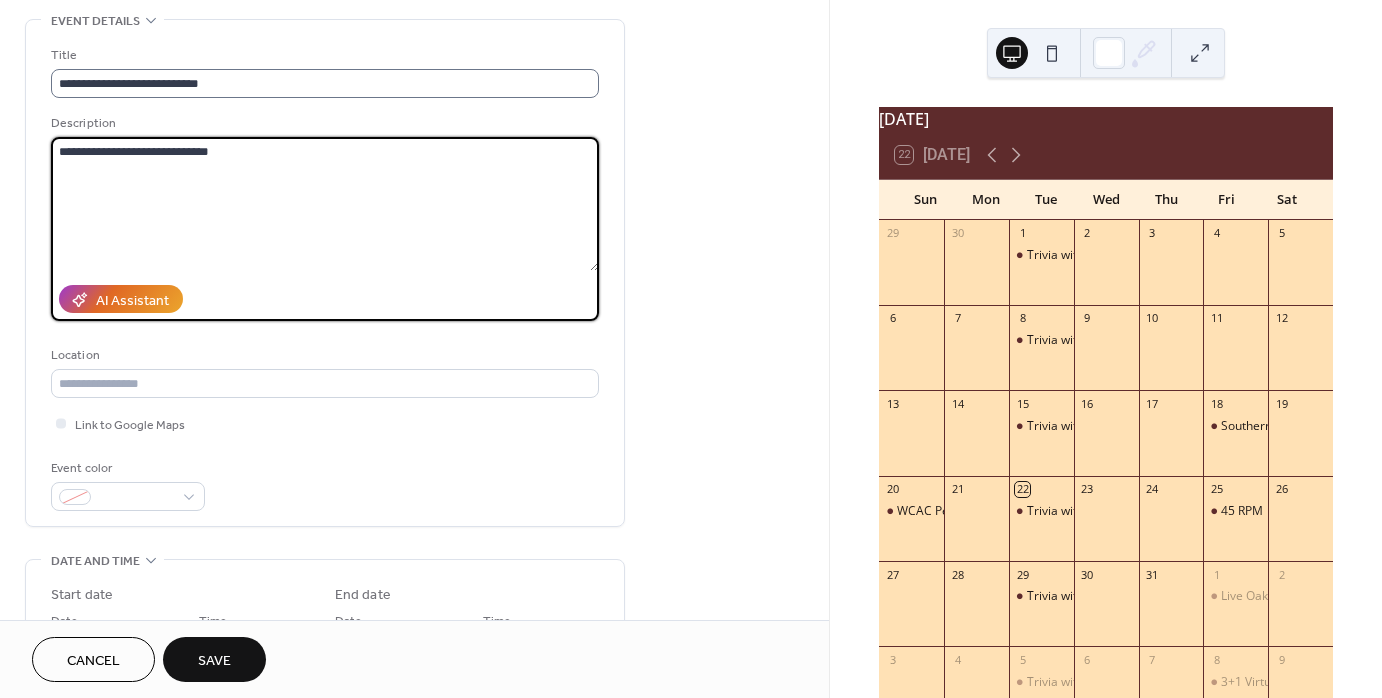 type on "**********" 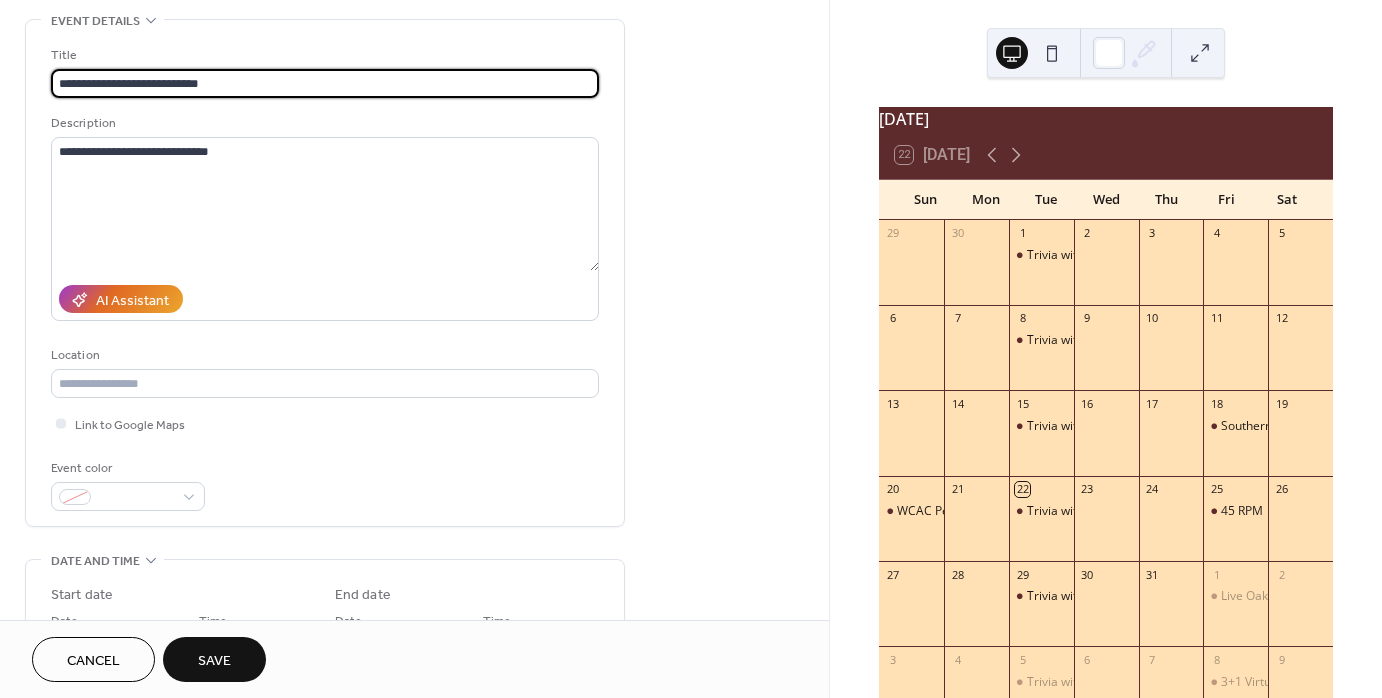 scroll, scrollTop: 1, scrollLeft: 0, axis: vertical 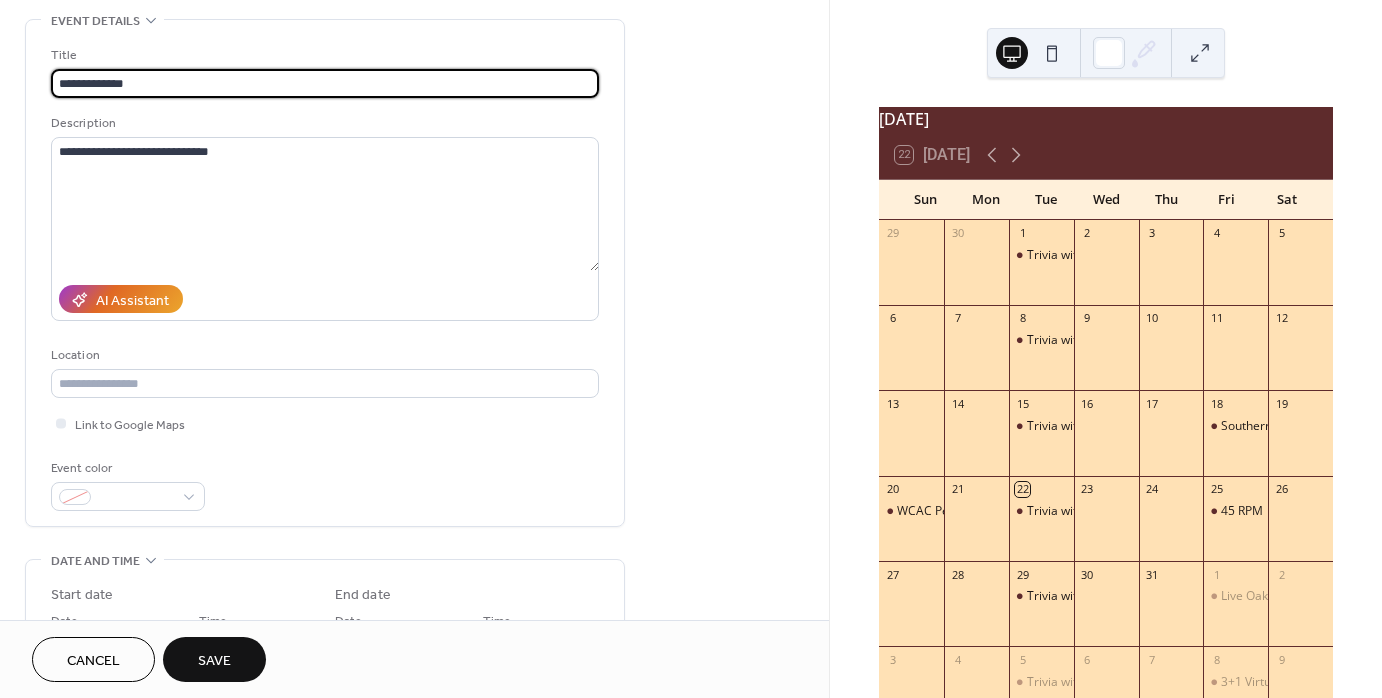 click on "**********" at bounding box center [325, 83] 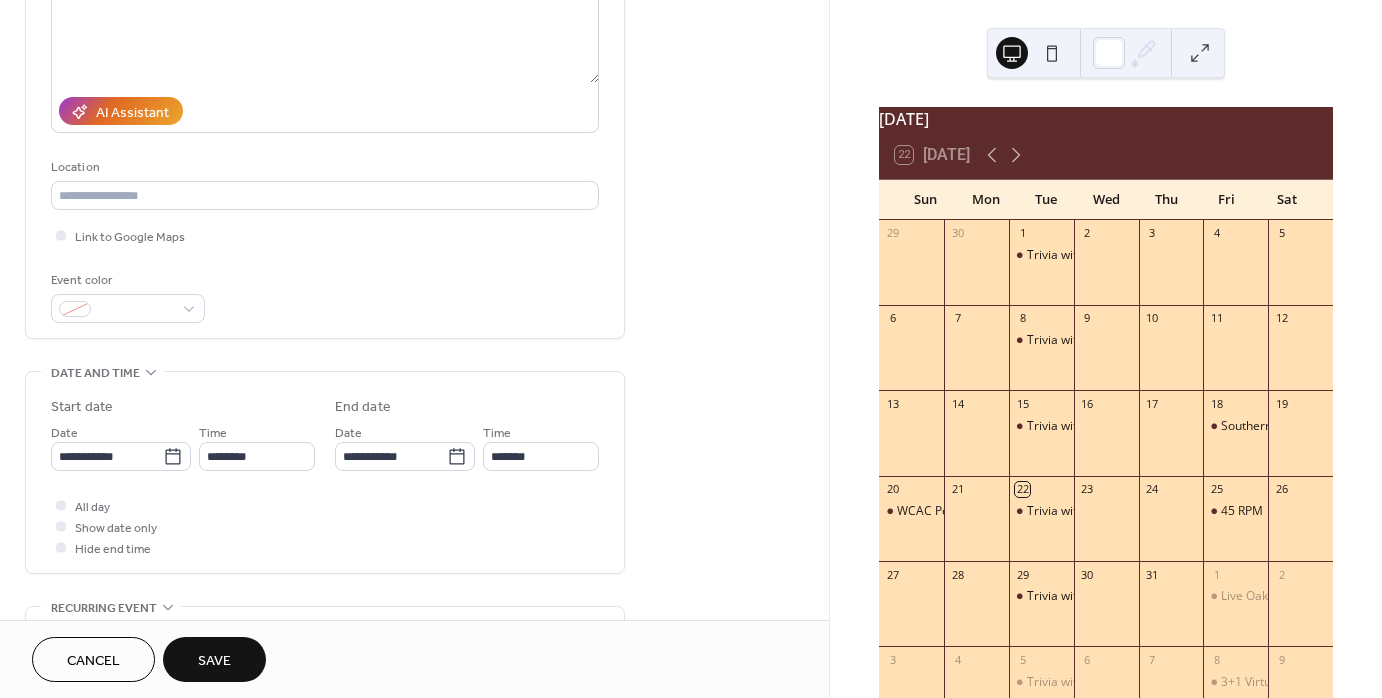 scroll, scrollTop: 280, scrollLeft: 0, axis: vertical 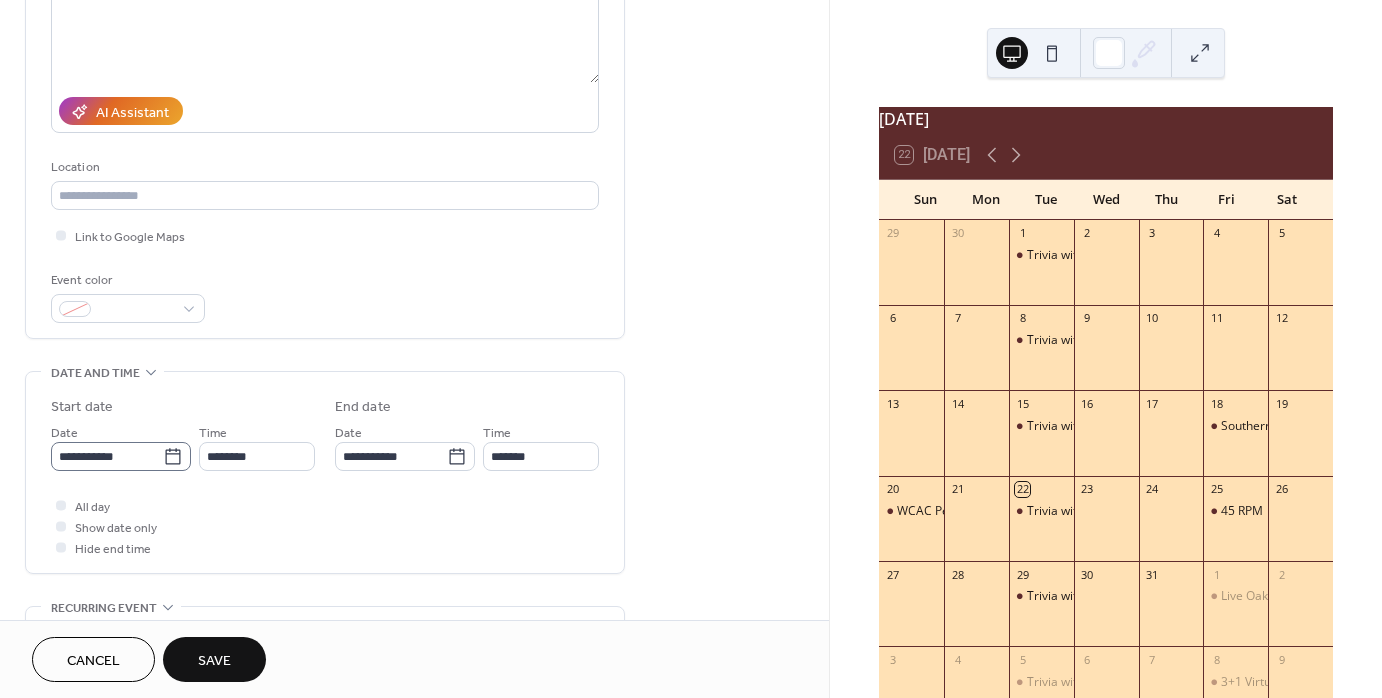 type on "**********" 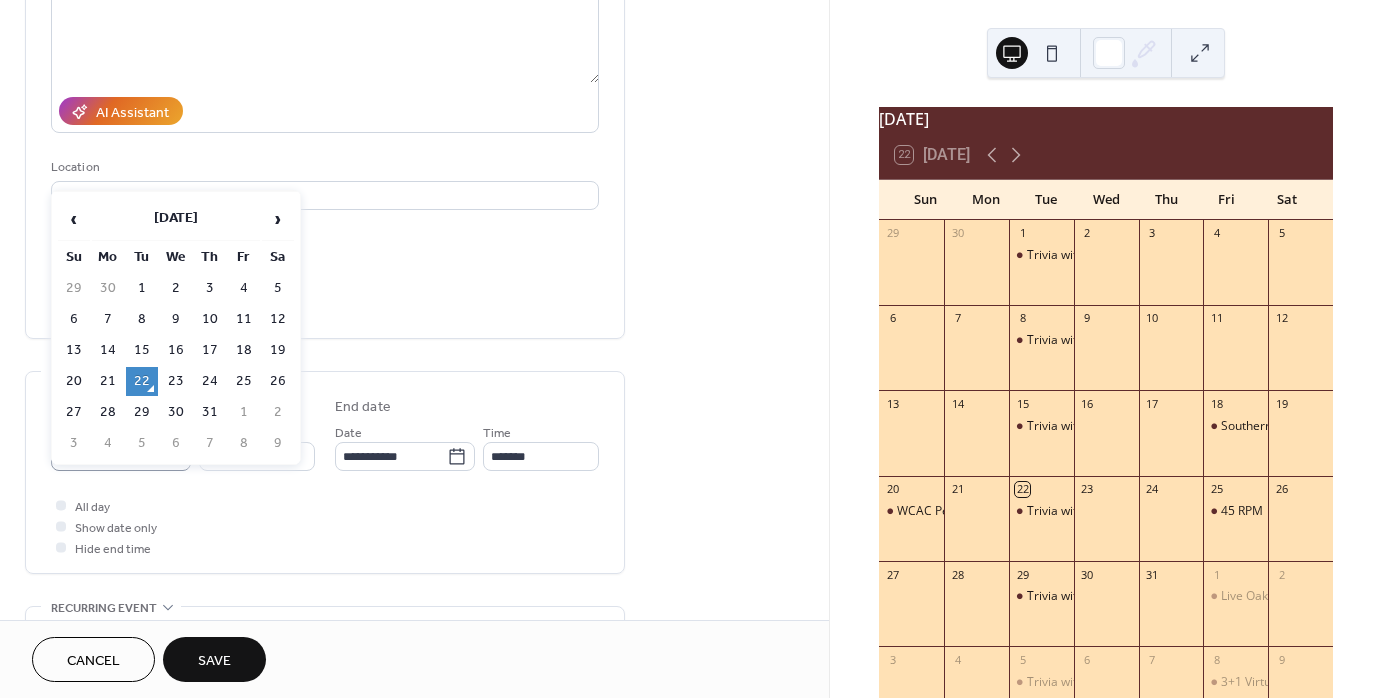 click 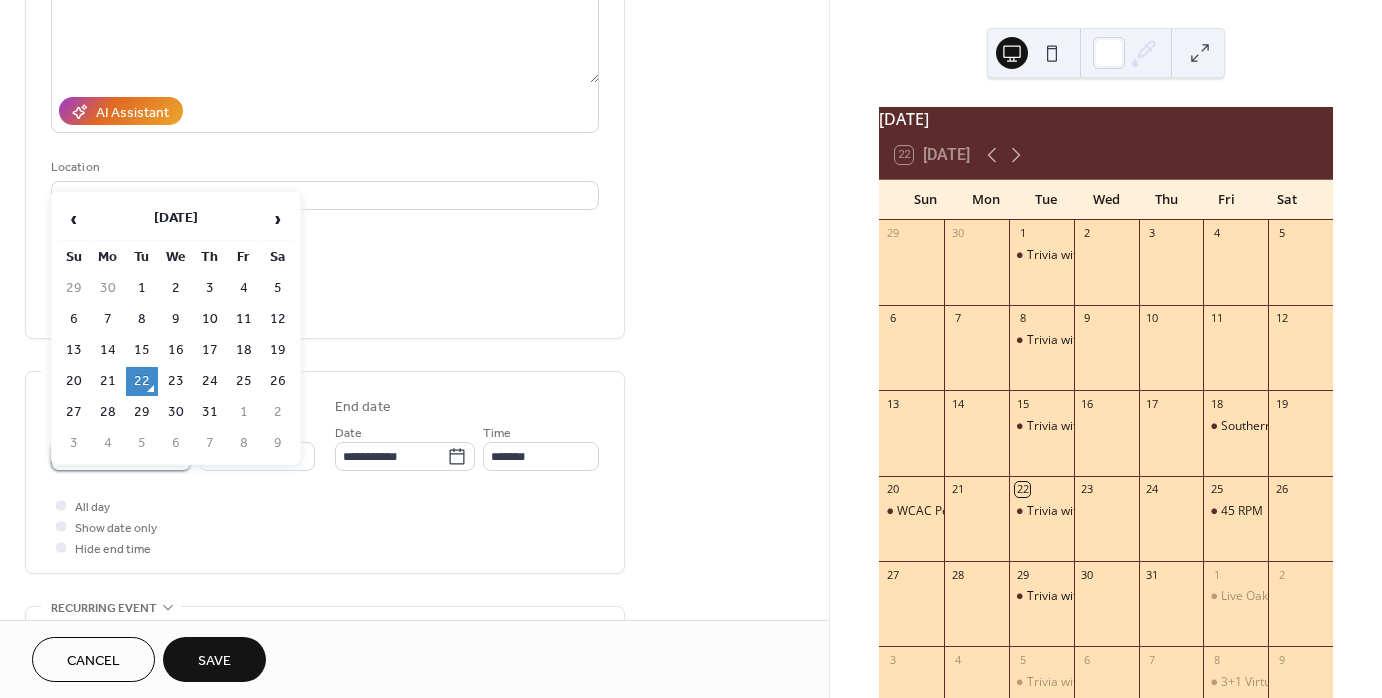 click on "**********" at bounding box center [107, 456] 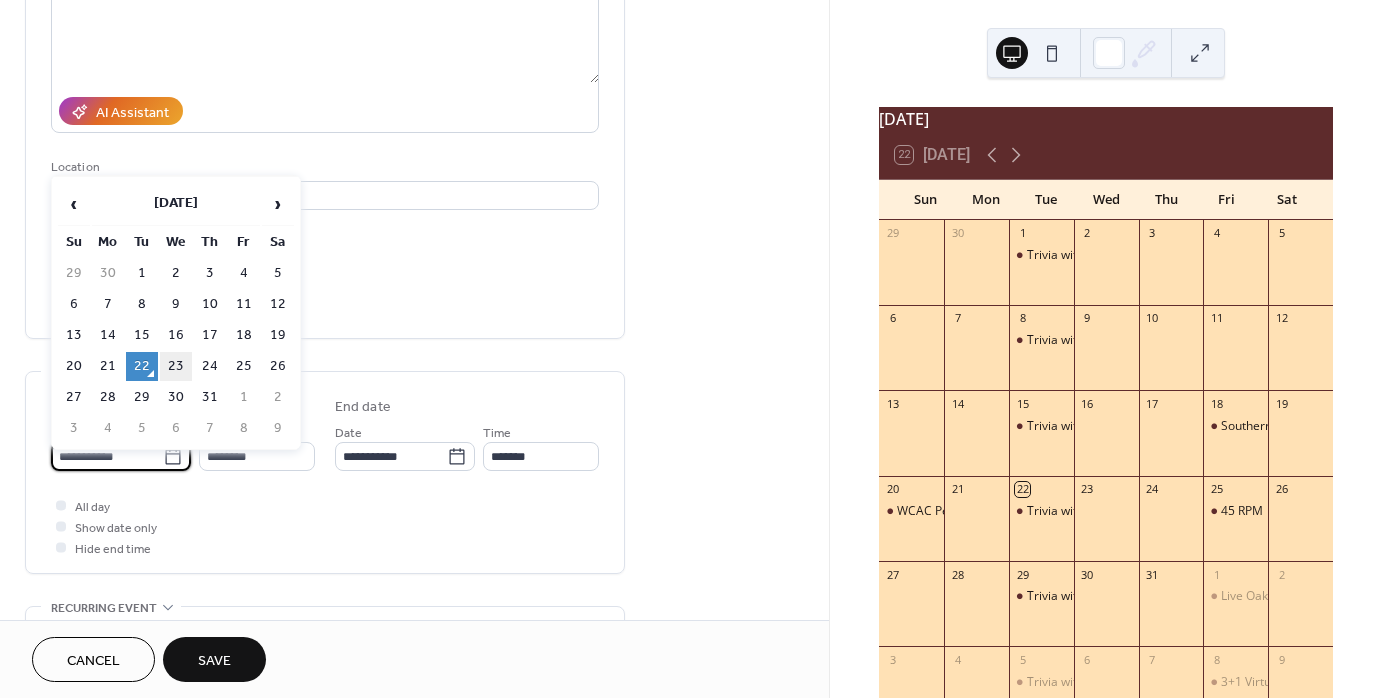 click on "23" at bounding box center [176, 366] 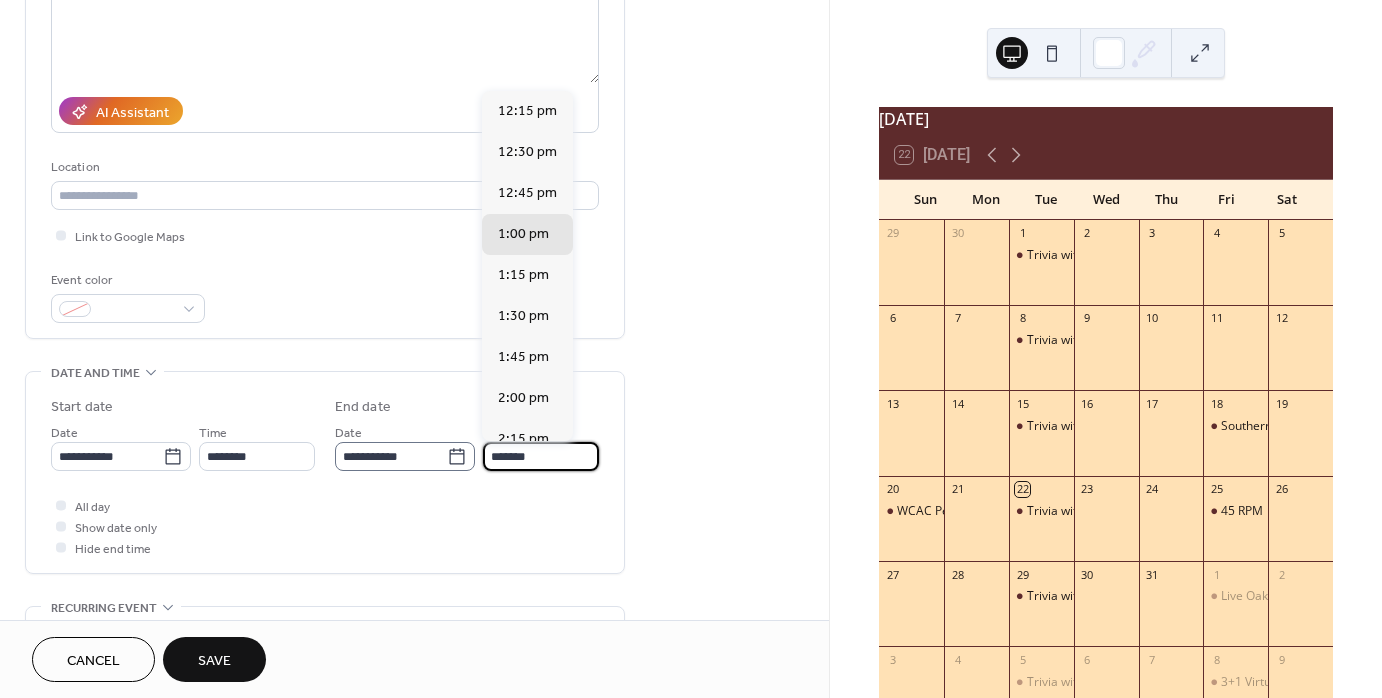 scroll, scrollTop: 1, scrollLeft: 0, axis: vertical 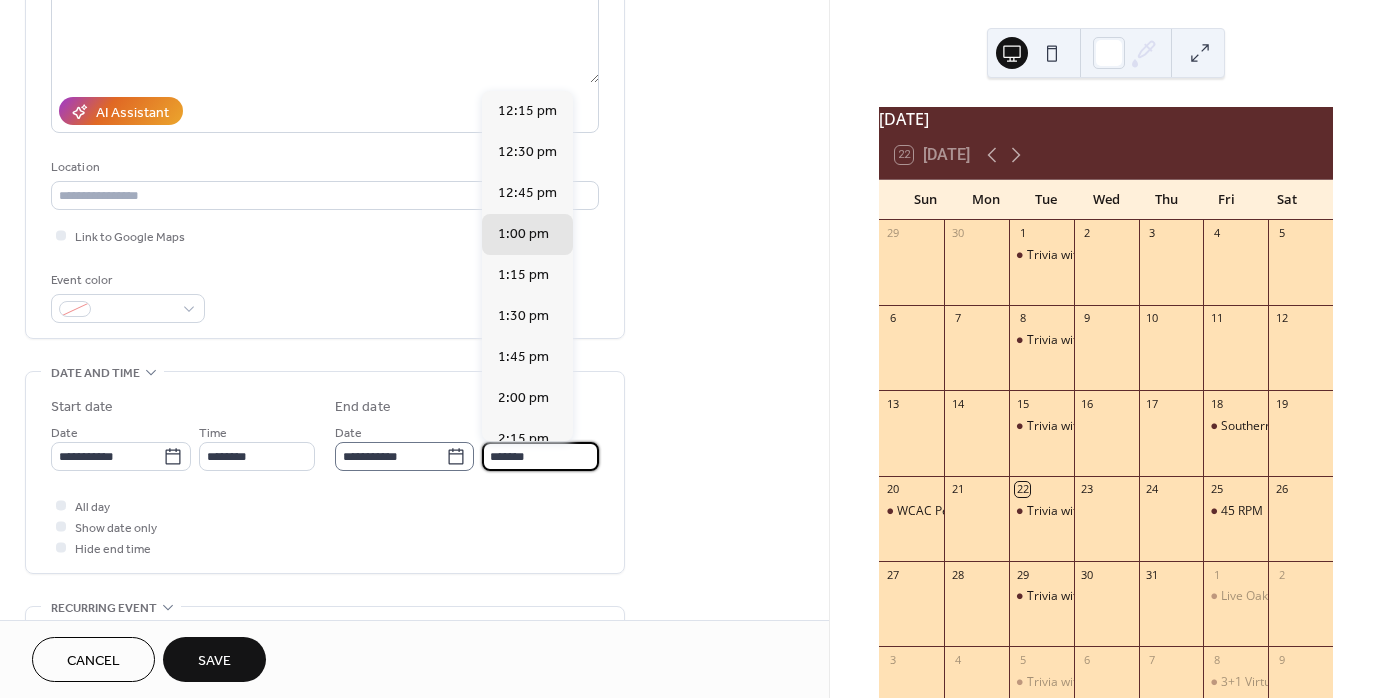 drag, startPoint x: 508, startPoint y: 454, endPoint x: 419, endPoint y: 462, distance: 89.358826 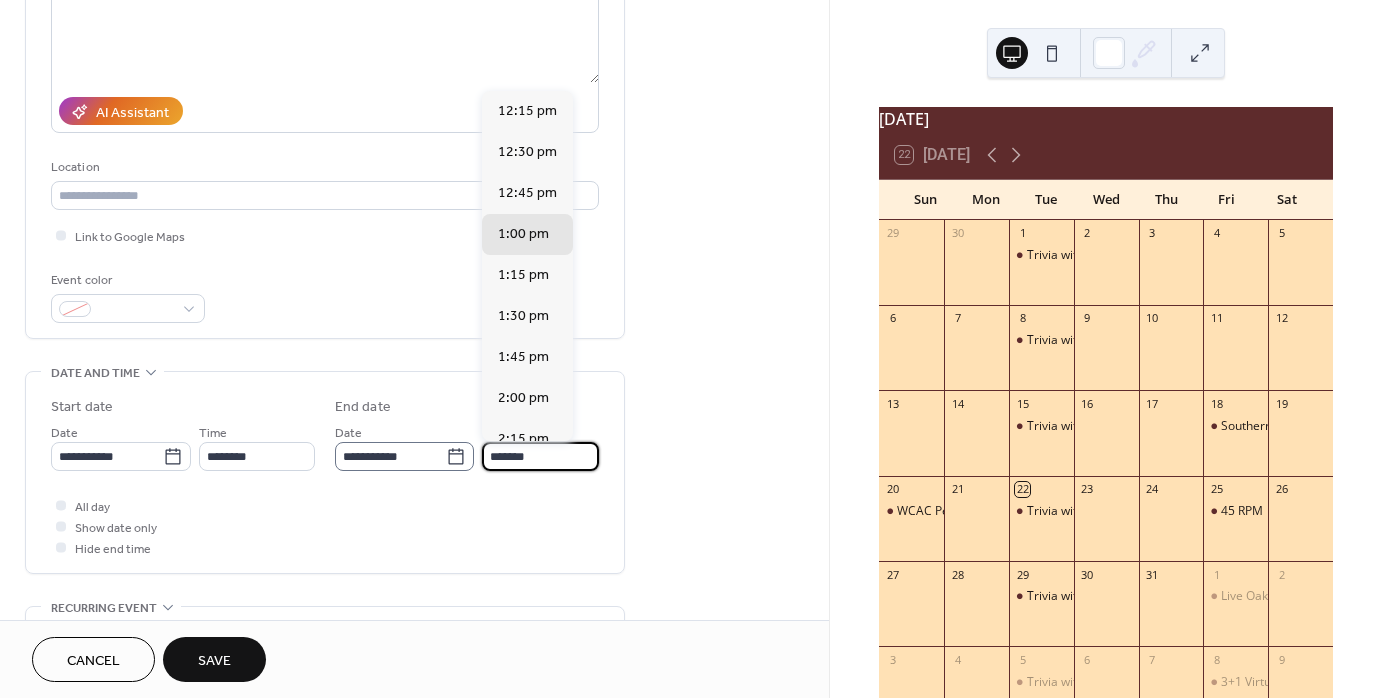 click on "**********" at bounding box center [467, 446] 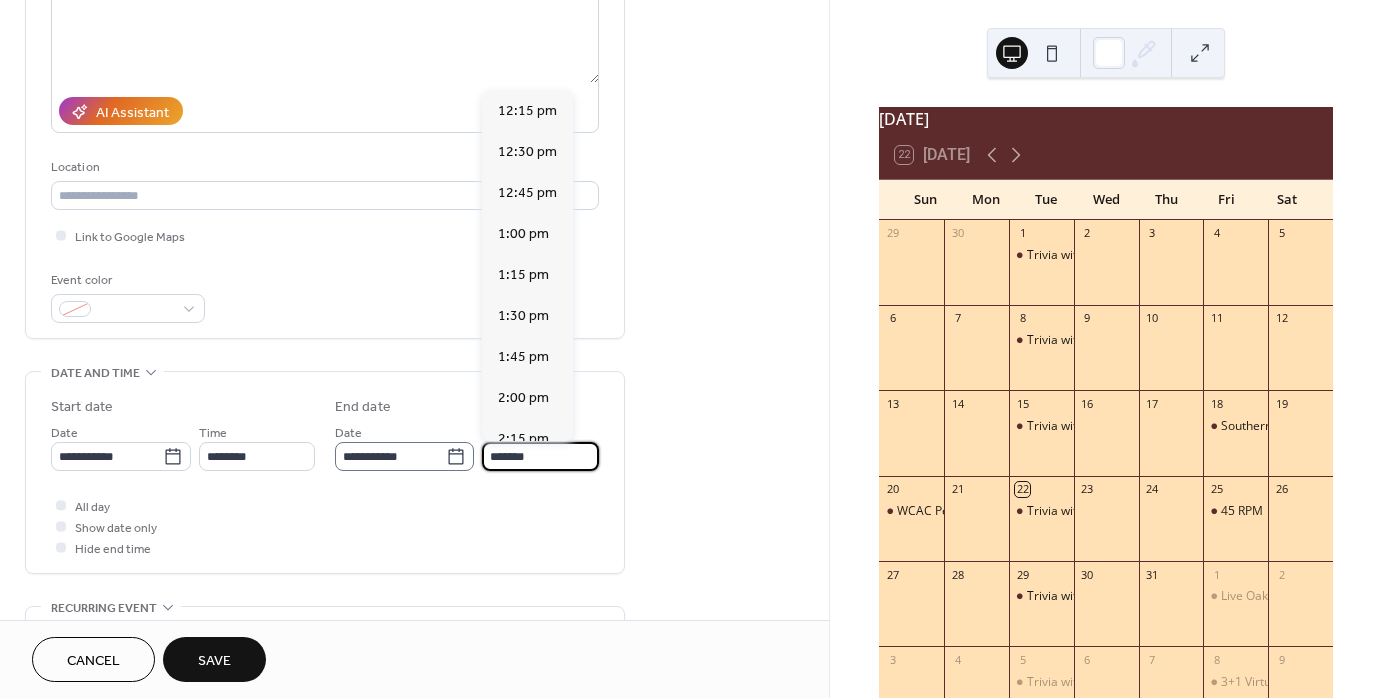 scroll, scrollTop: 1107, scrollLeft: 0, axis: vertical 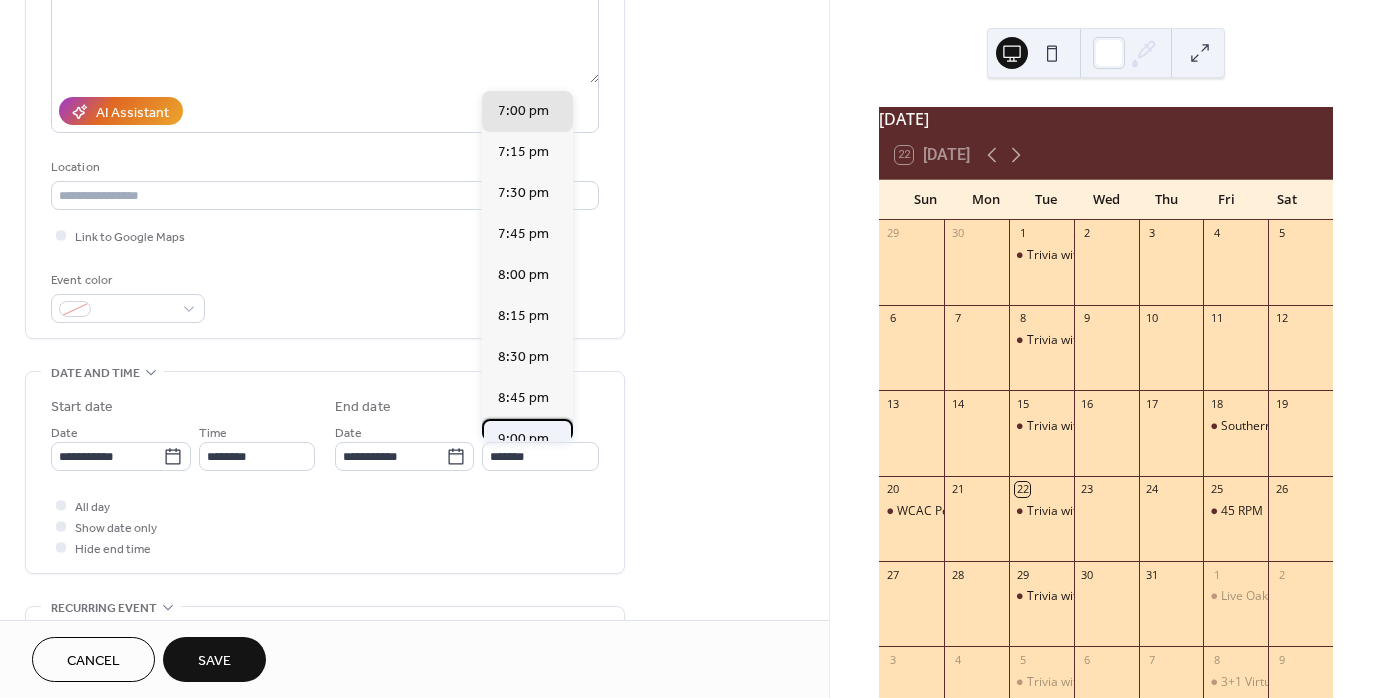 click on "9:00 pm" at bounding box center (523, 439) 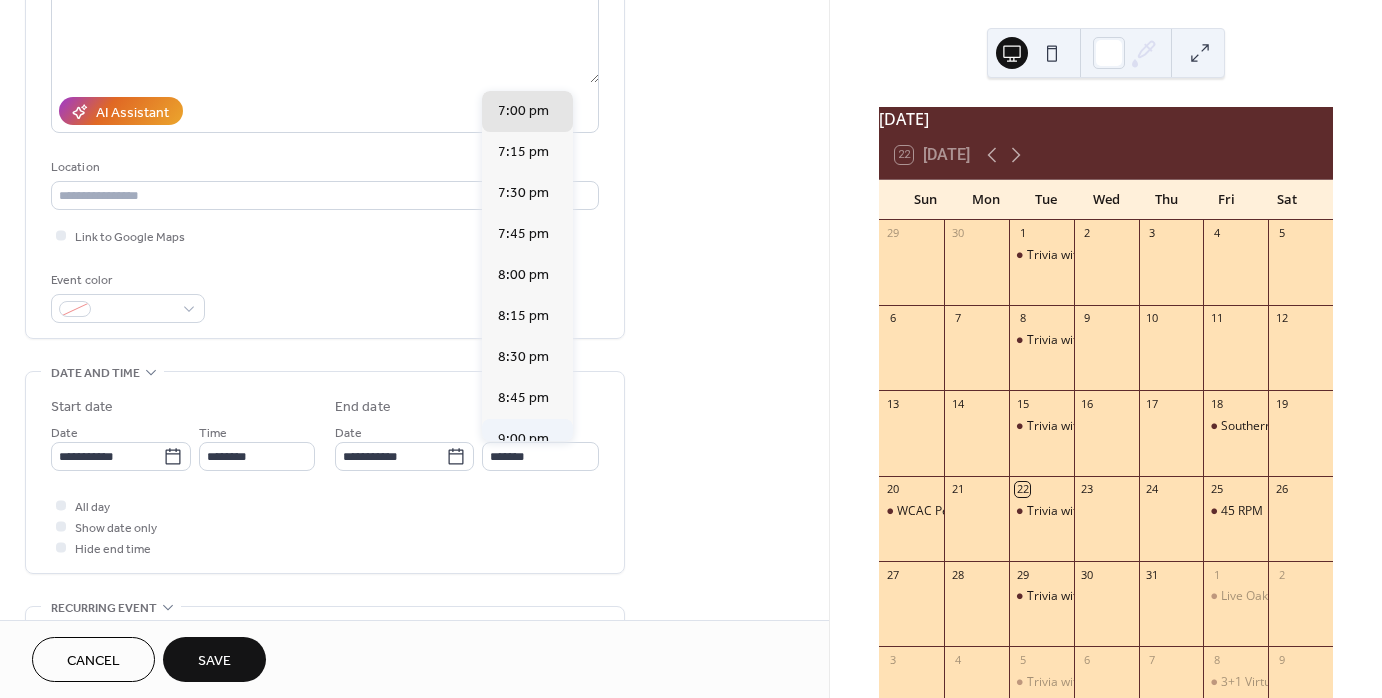 type on "*******" 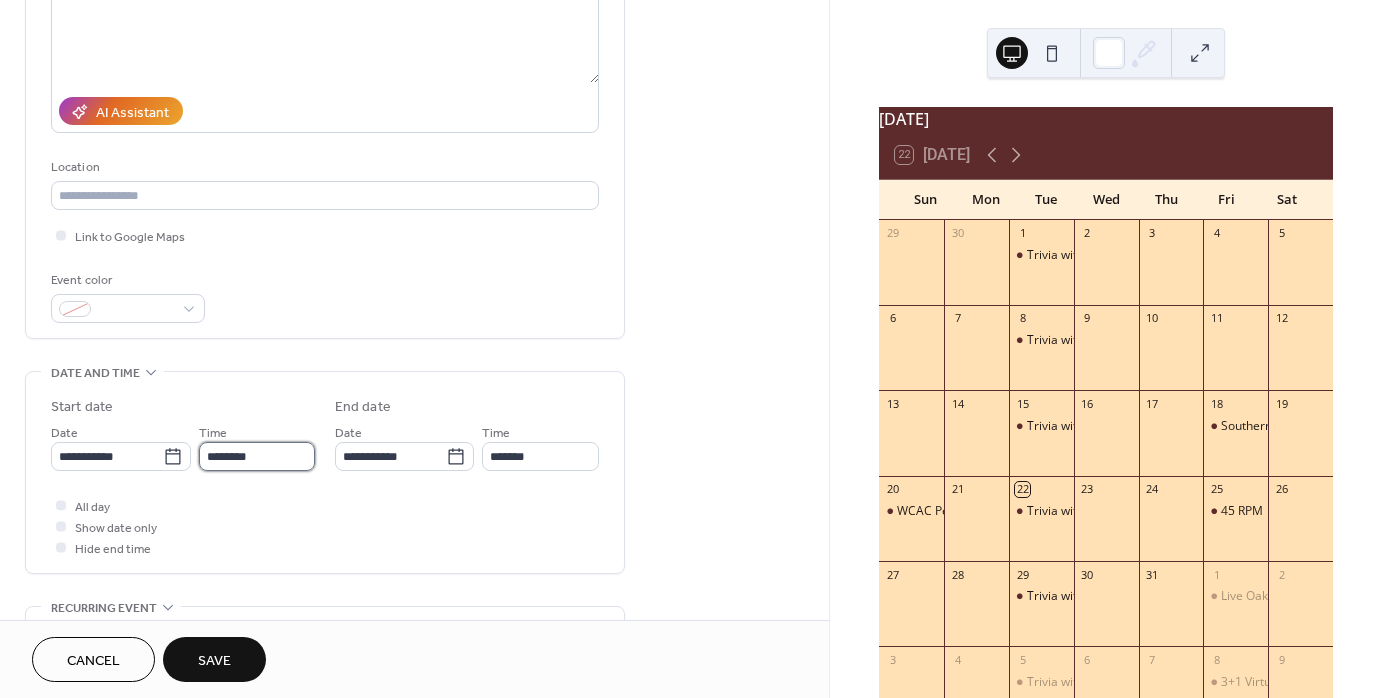 click on "********" at bounding box center [257, 456] 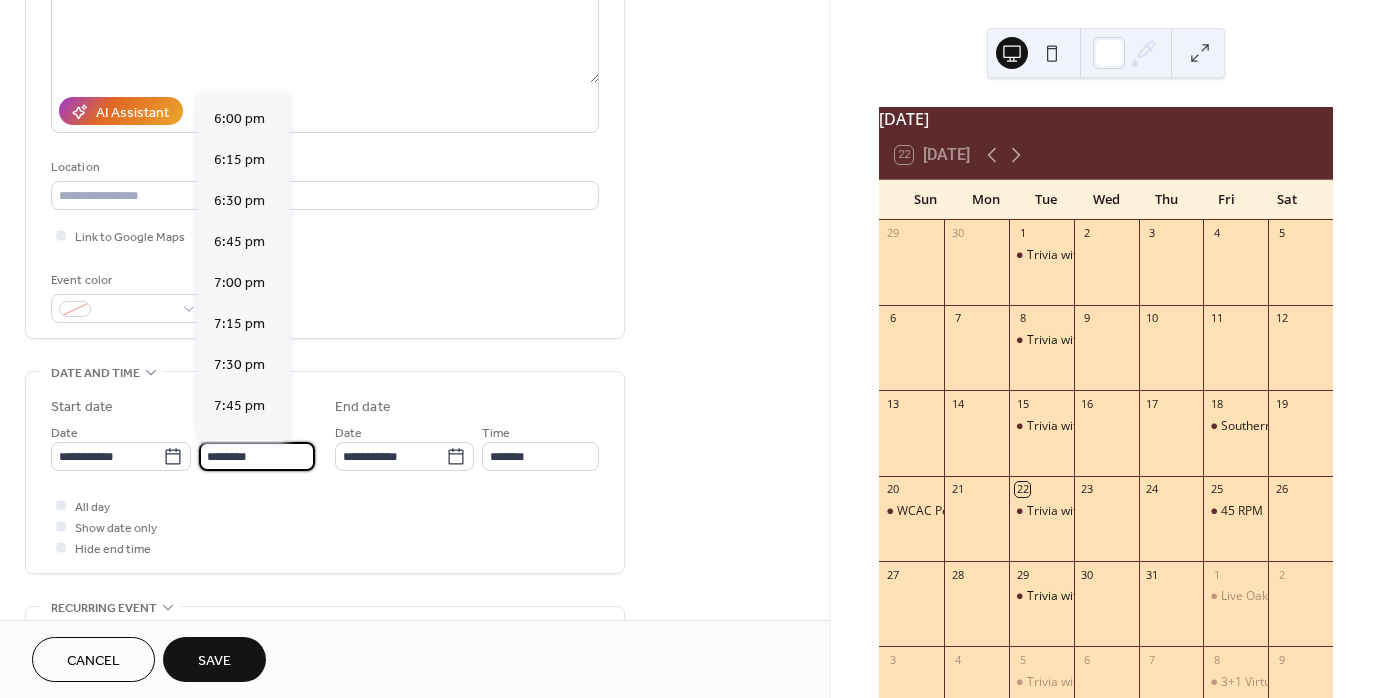 scroll, scrollTop: 2952, scrollLeft: 0, axis: vertical 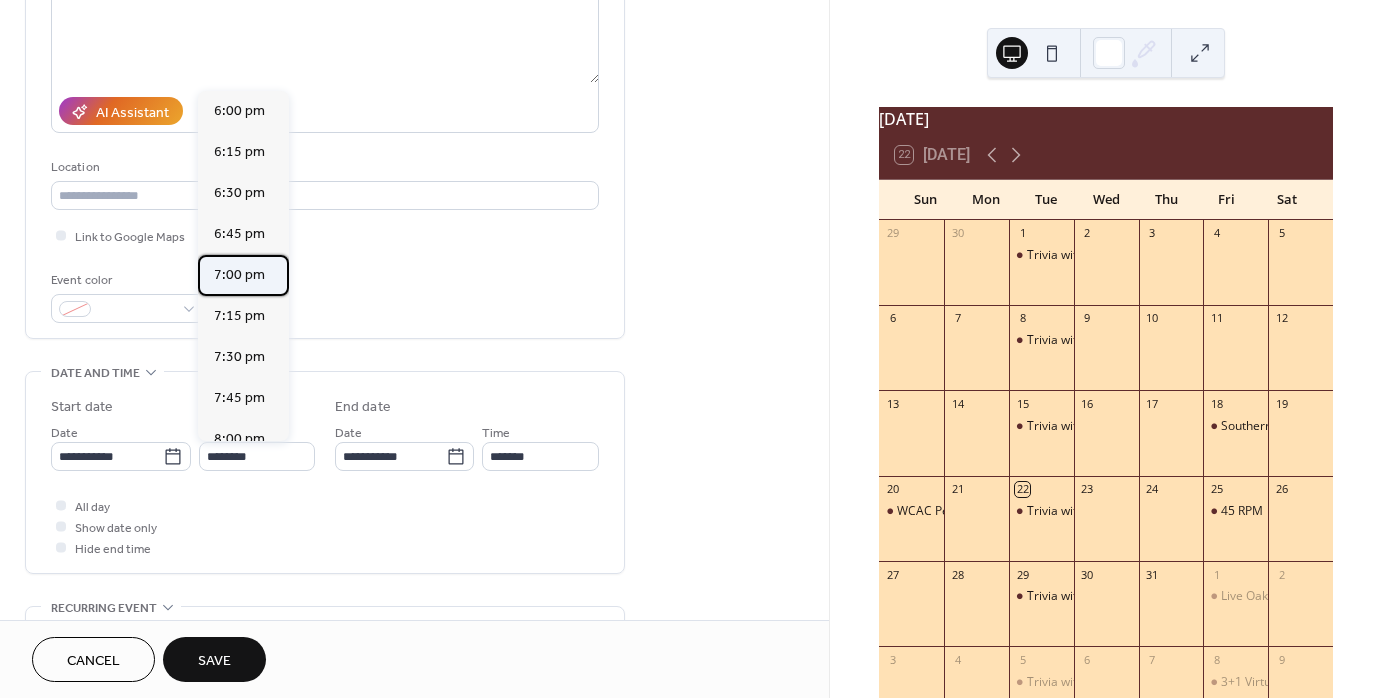 click on "7:00 pm" at bounding box center (239, 275) 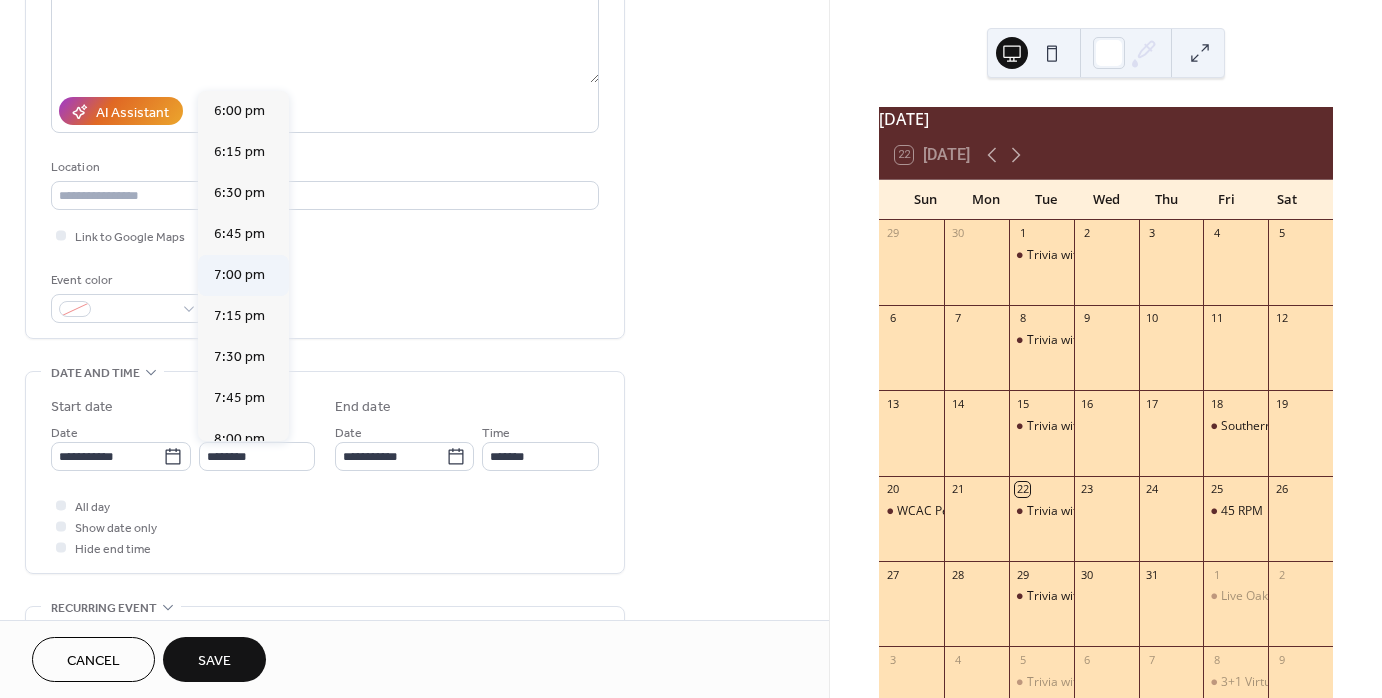 type on "*******" 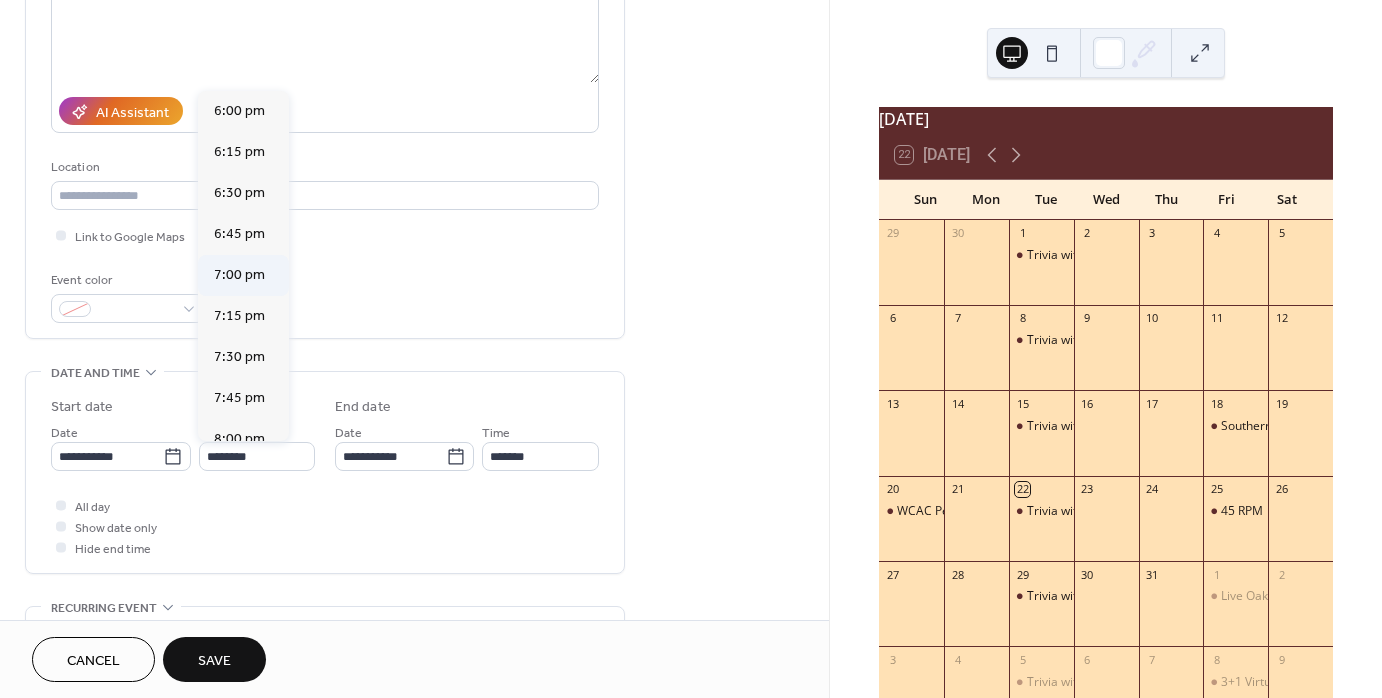 type on "**********" 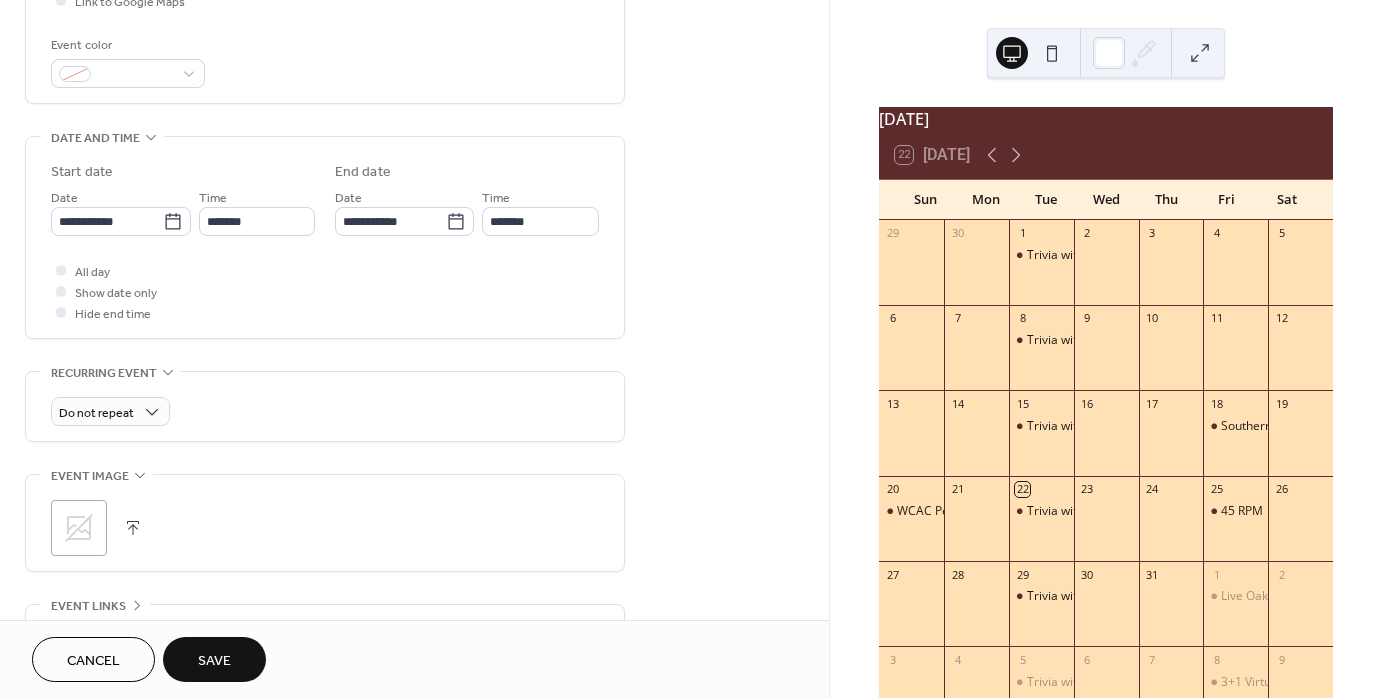 scroll, scrollTop: 515, scrollLeft: 0, axis: vertical 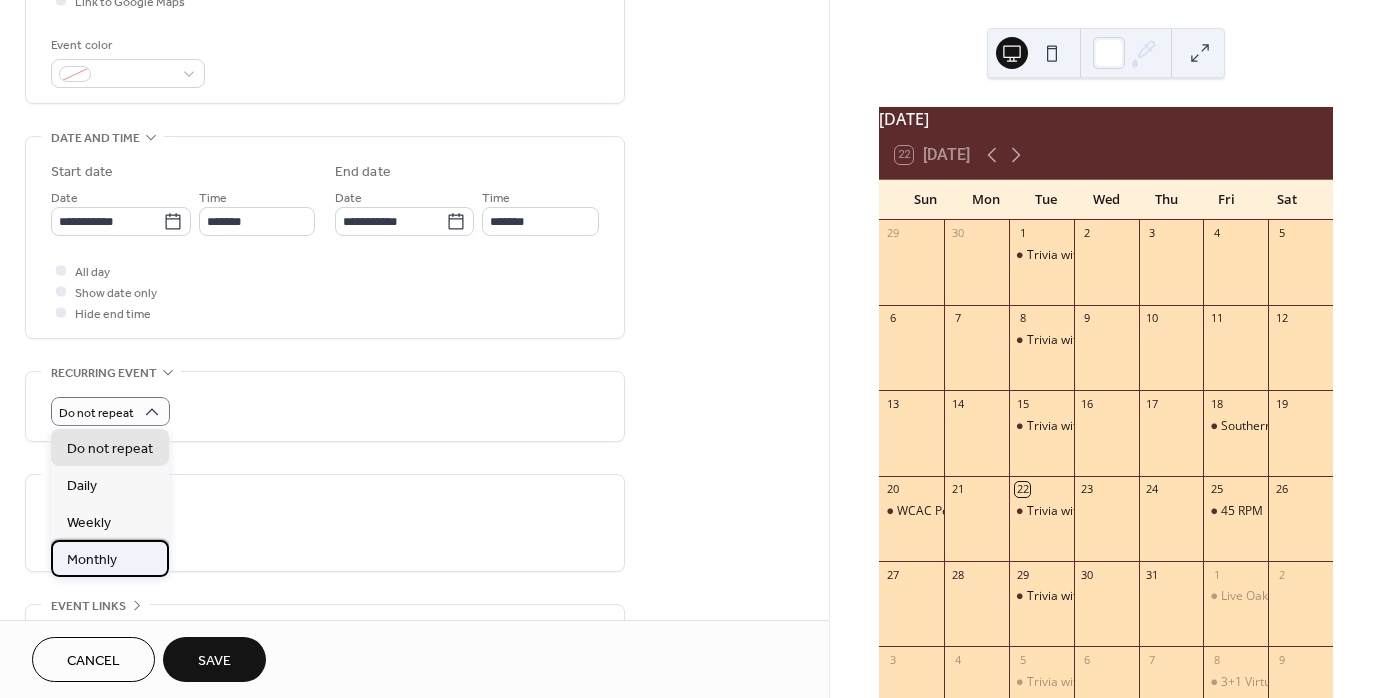 click on "Monthly" at bounding box center (92, 559) 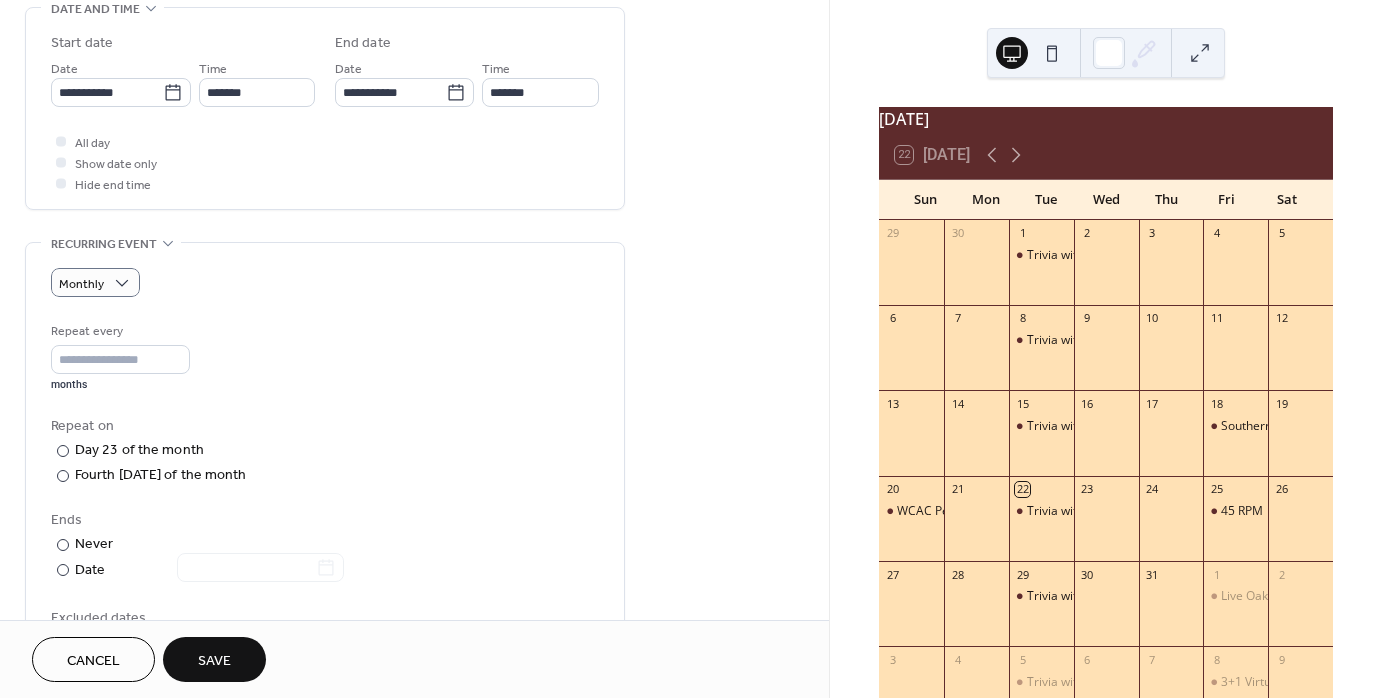scroll, scrollTop: 674, scrollLeft: 0, axis: vertical 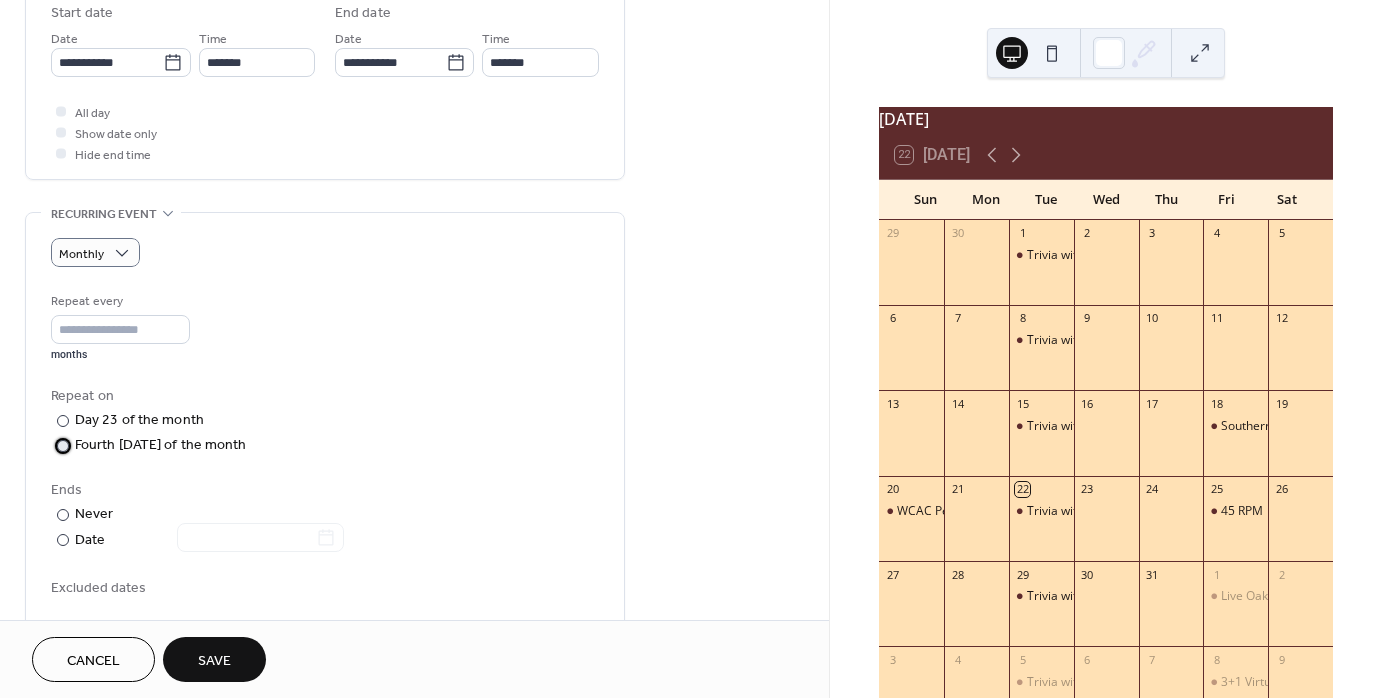 click at bounding box center (63, 446) 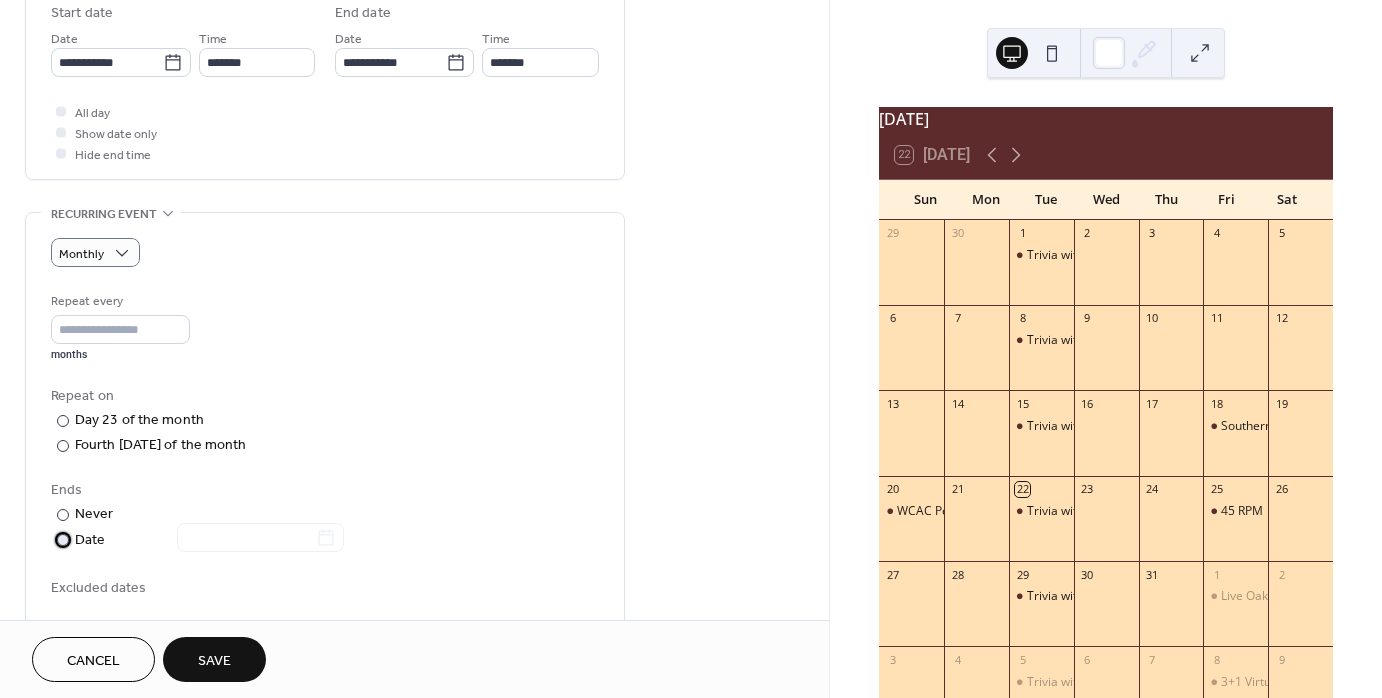 click at bounding box center [63, 540] 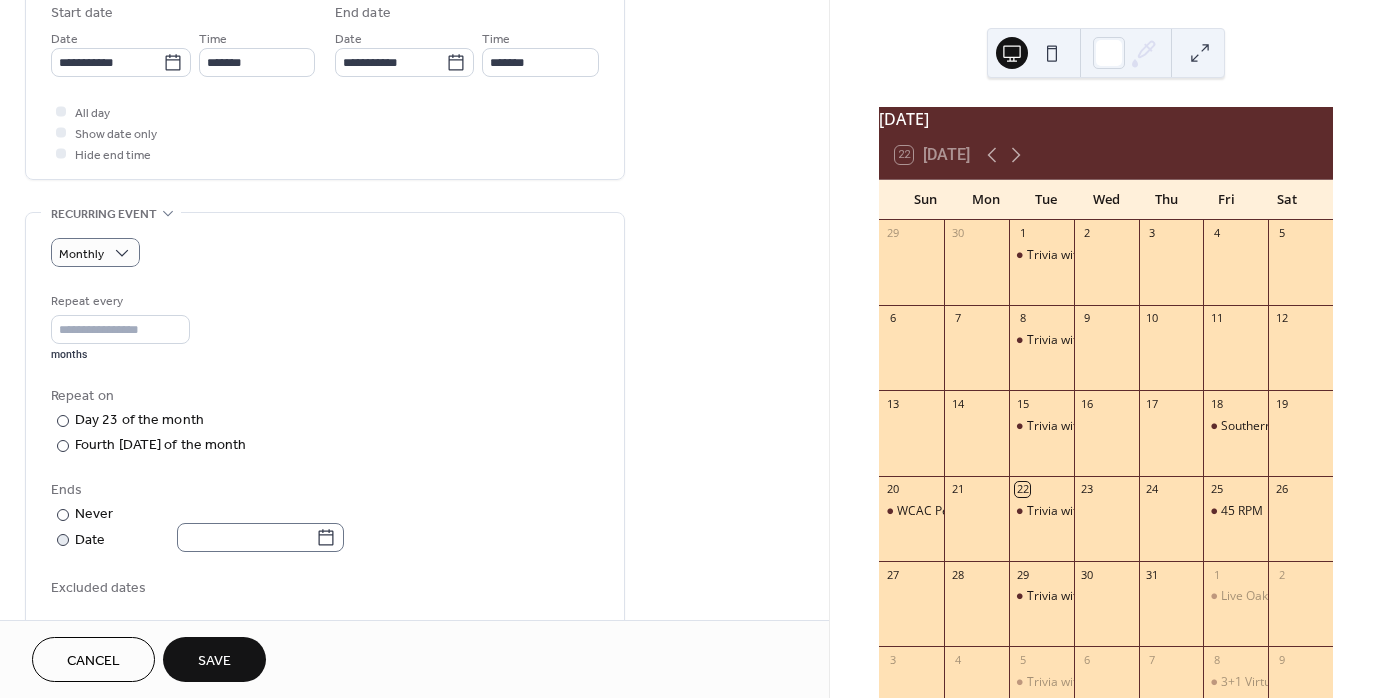 click 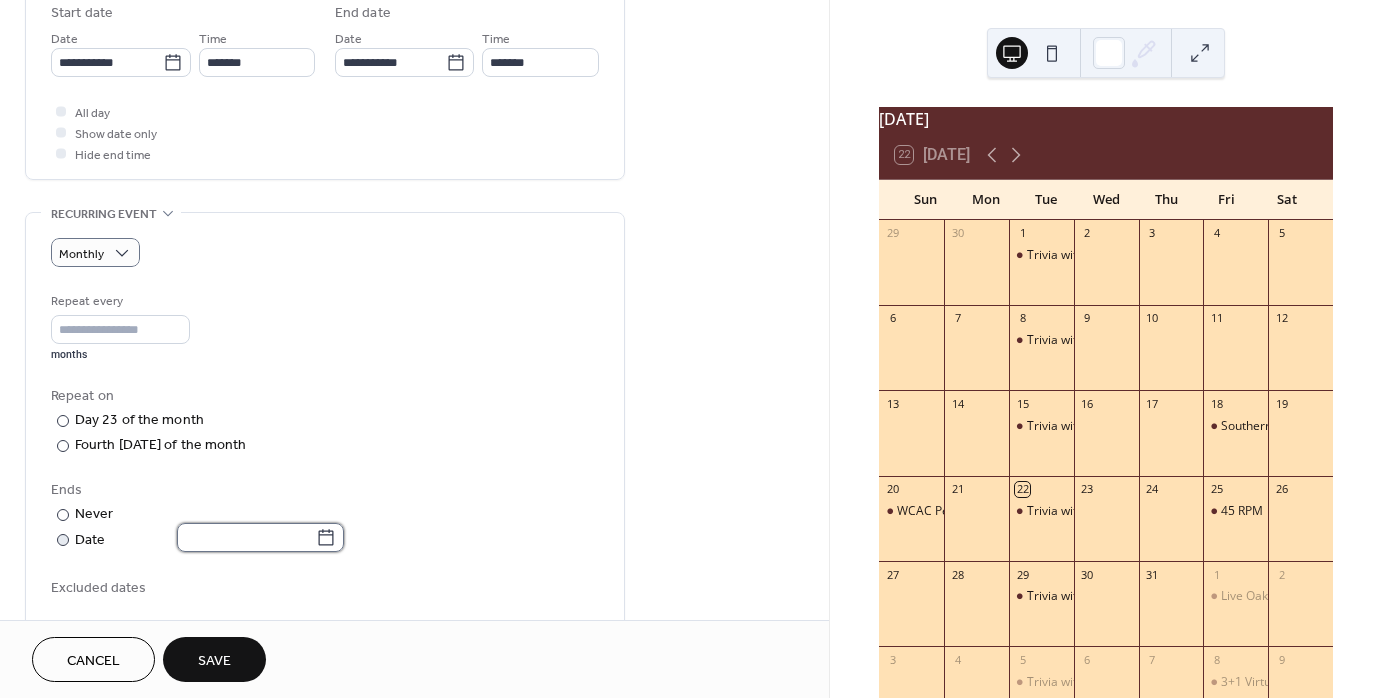 click at bounding box center (246, 537) 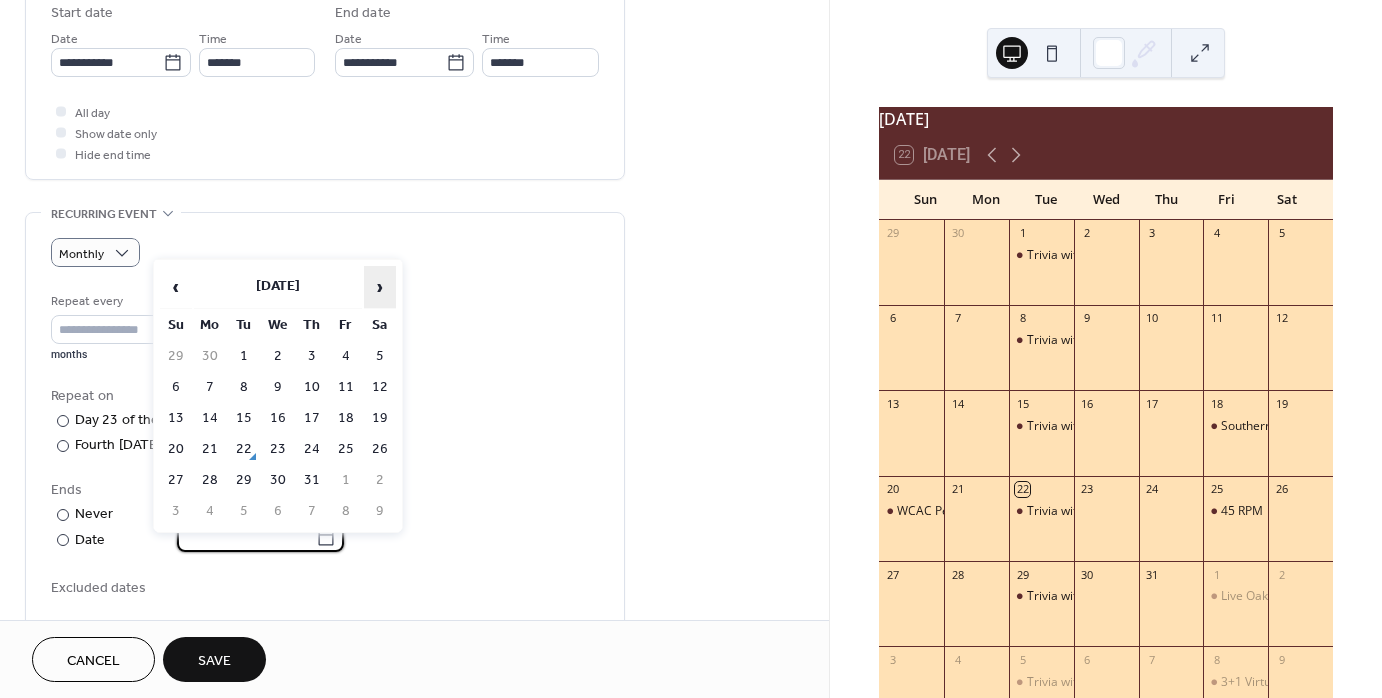 click on "›" at bounding box center [380, 287] 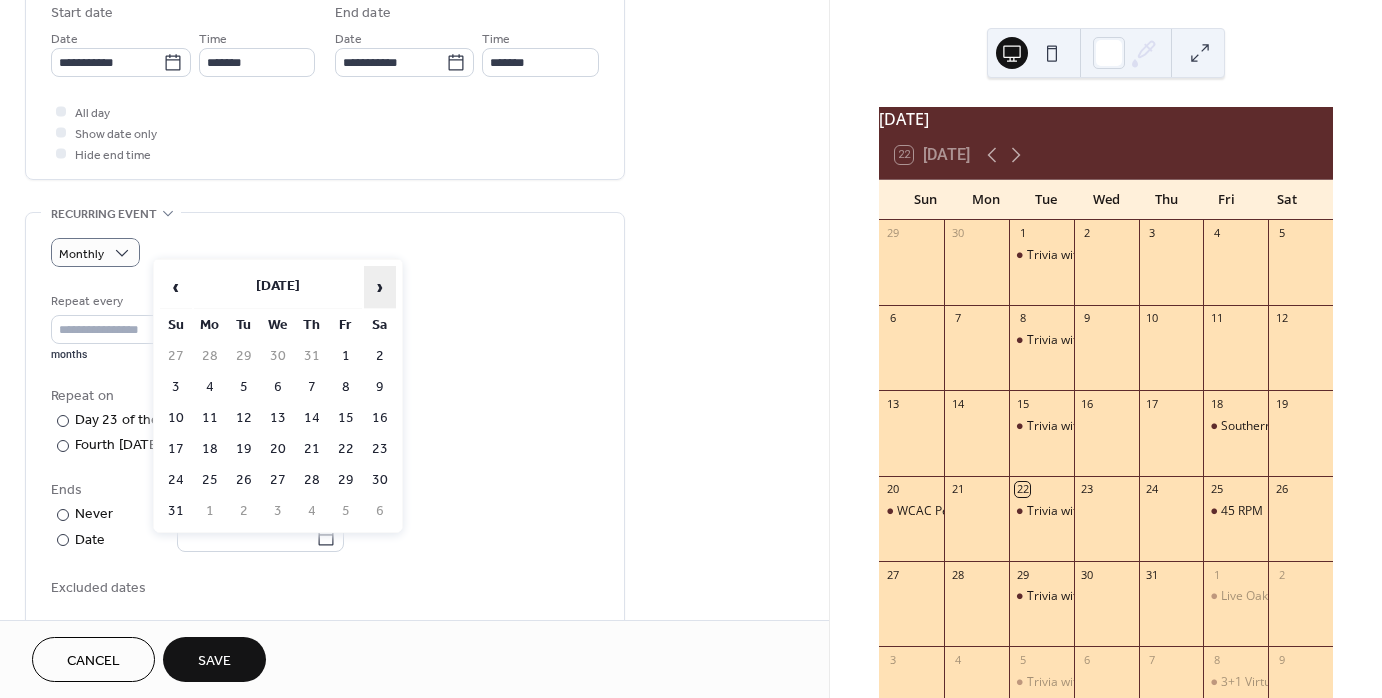 click on "›" at bounding box center (380, 287) 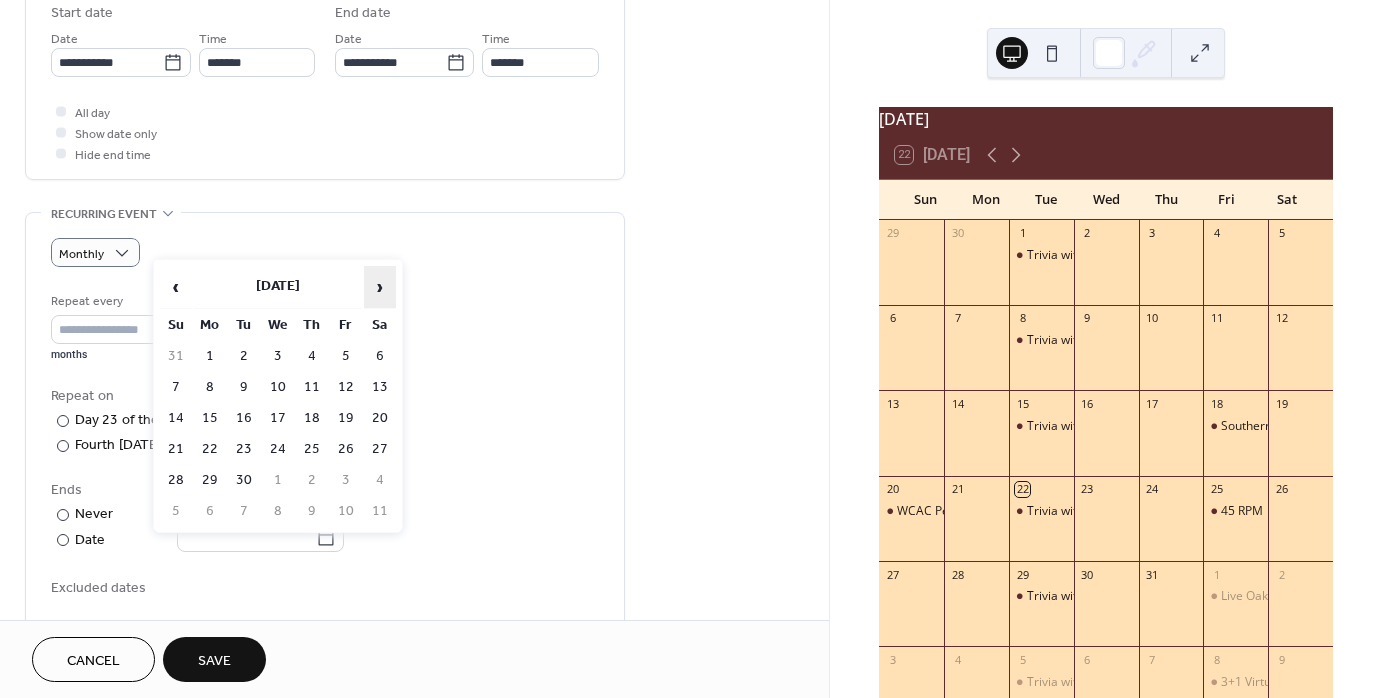 click on "›" at bounding box center (380, 287) 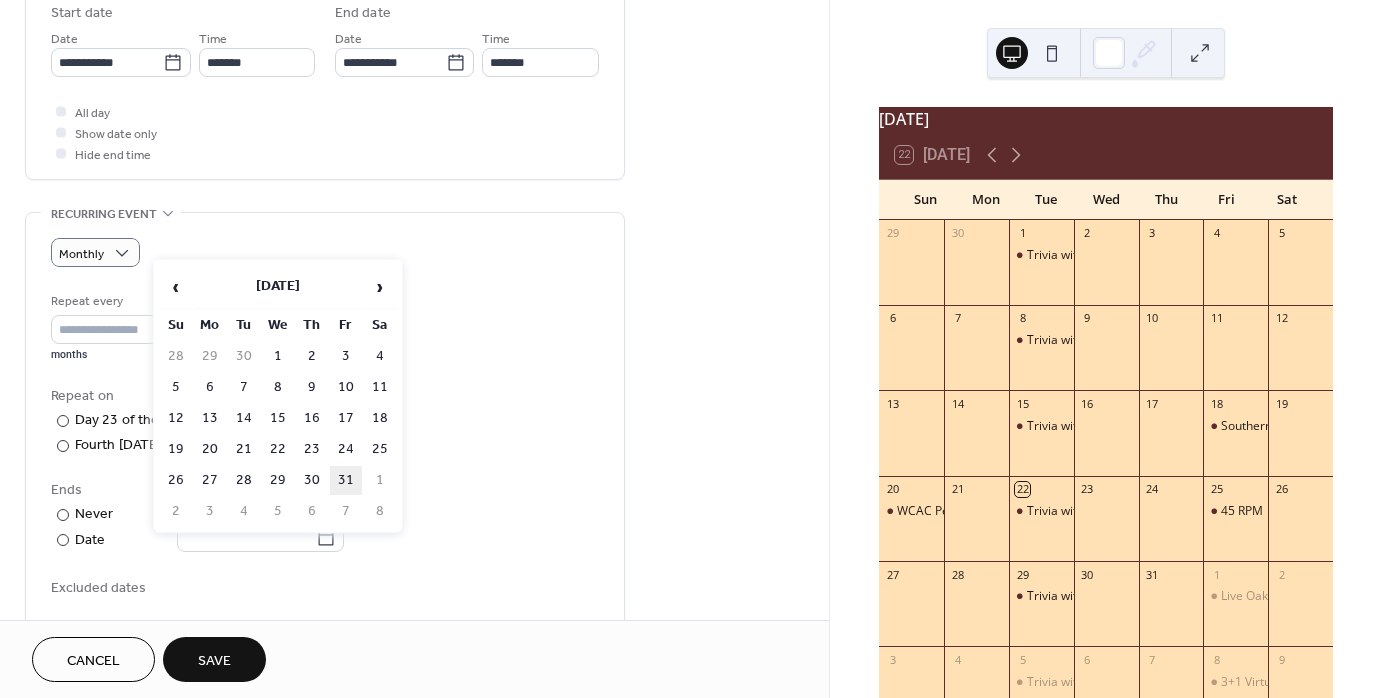 click on "31" at bounding box center [346, 480] 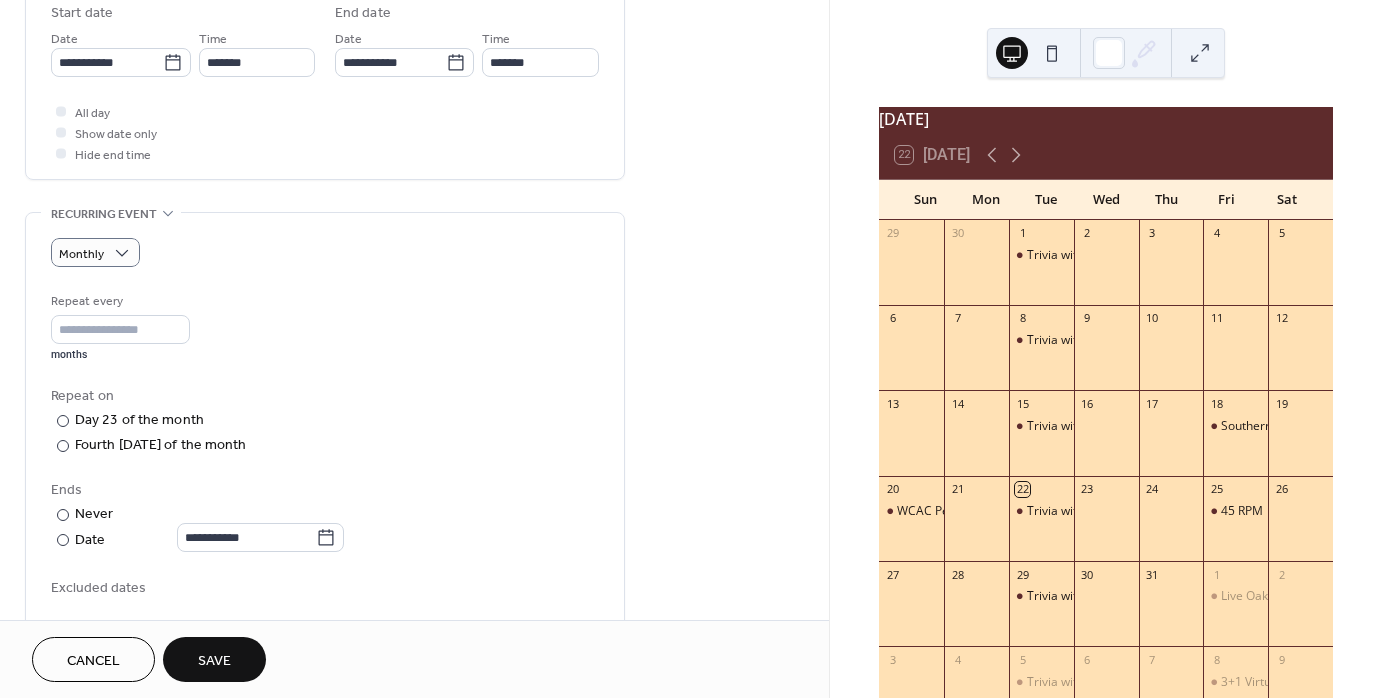click on "Save" at bounding box center [214, 659] 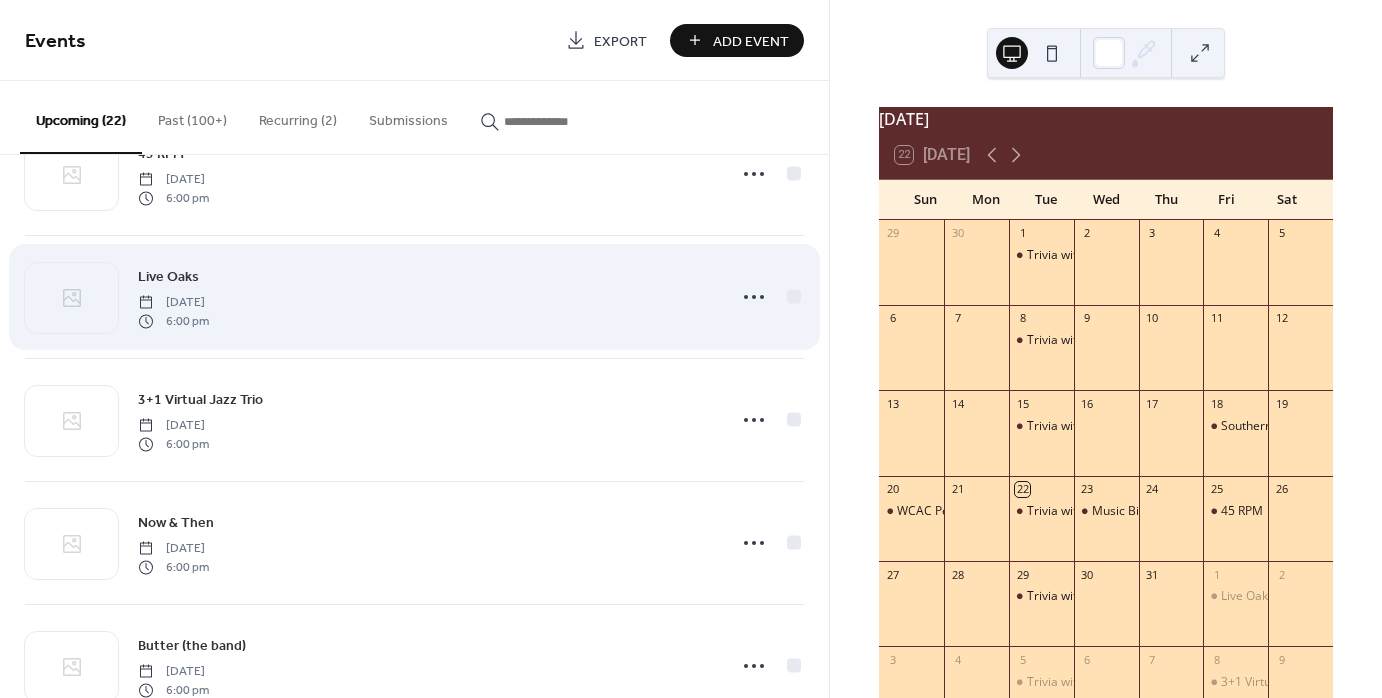 scroll, scrollTop: 0, scrollLeft: 0, axis: both 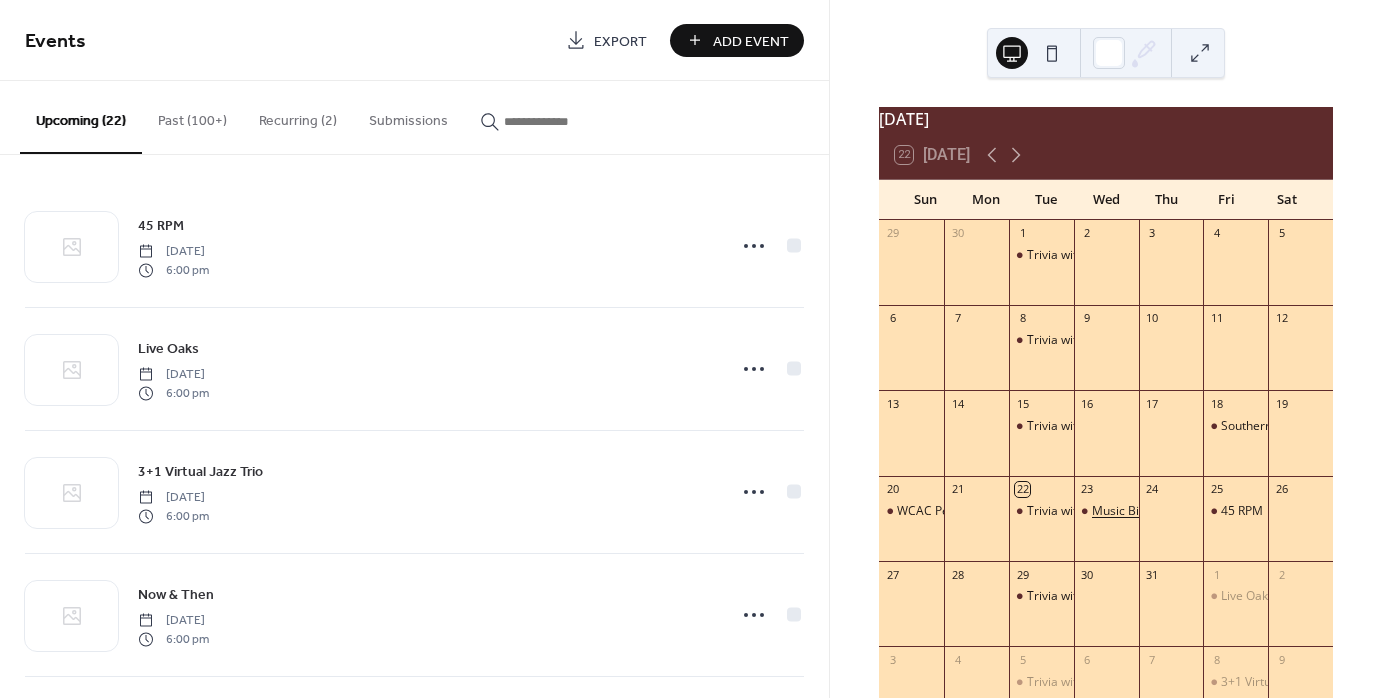 click on "Music Bingo with Hammered Trivia" at bounding box center (1189, 511) 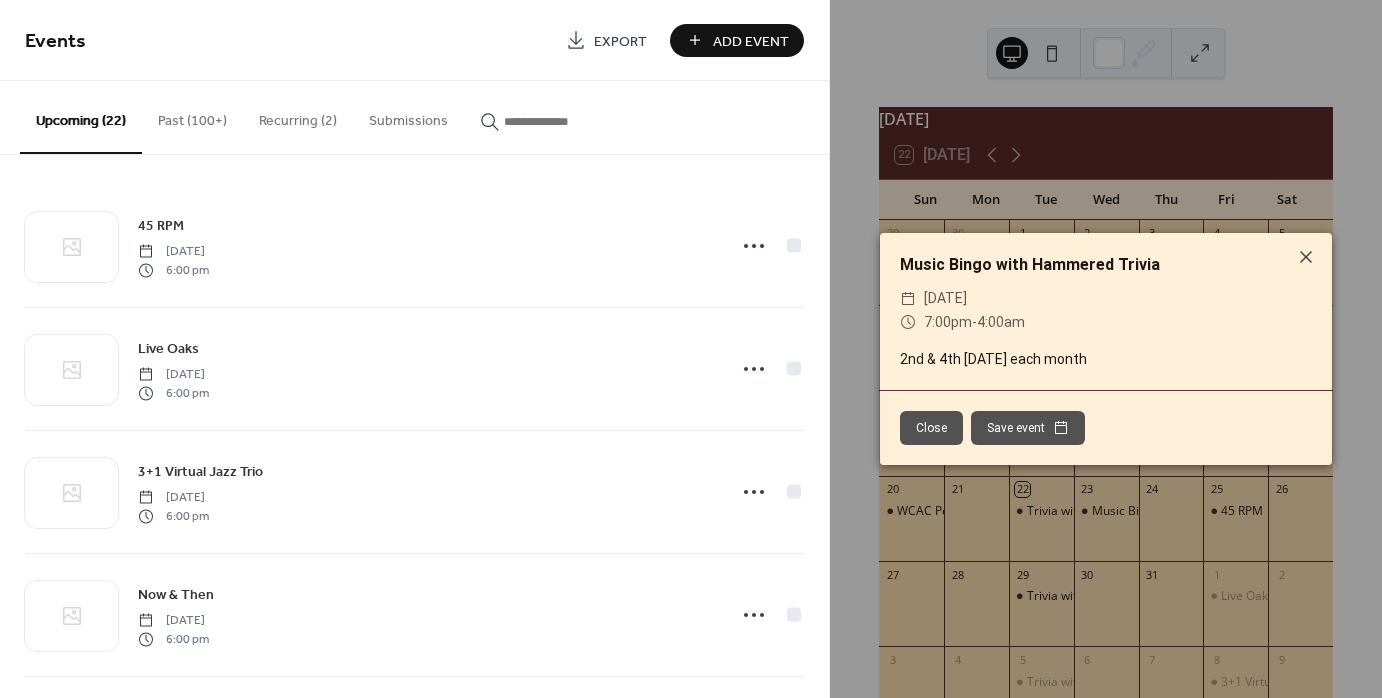 click on "Save event" at bounding box center (1028, 428) 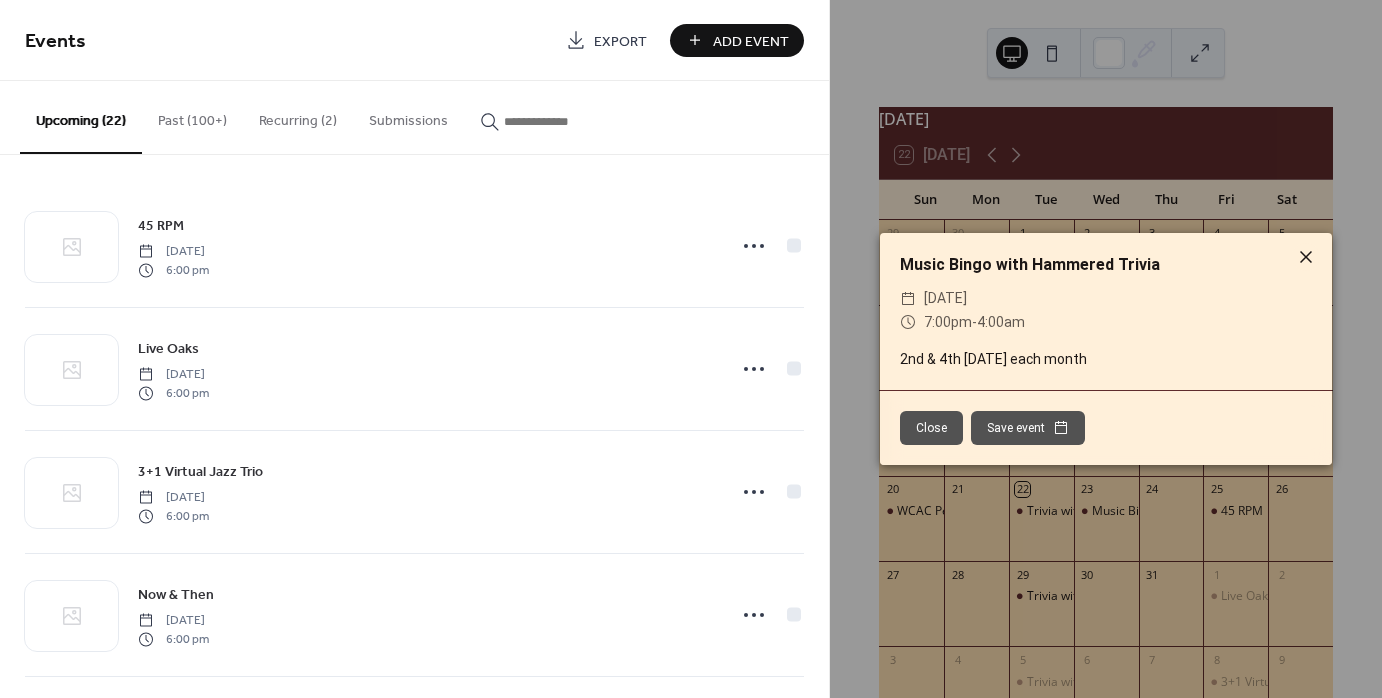 click 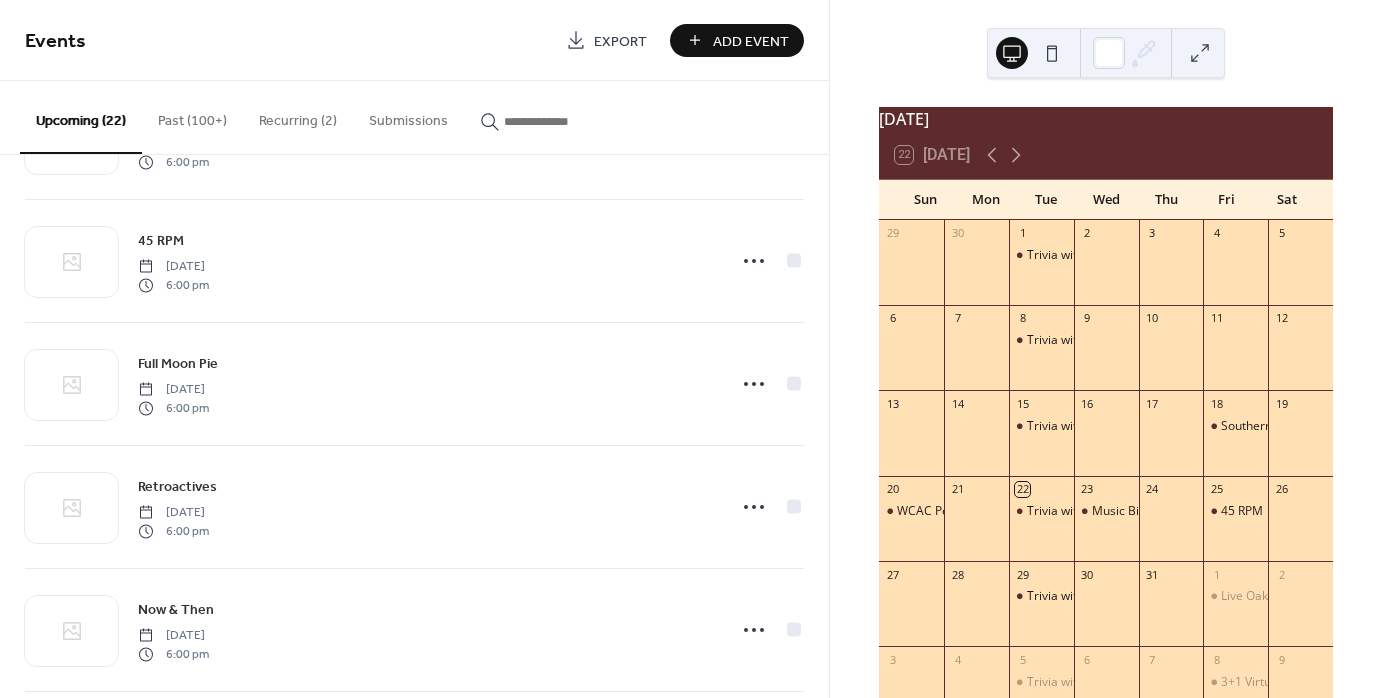 scroll, scrollTop: 0, scrollLeft: 0, axis: both 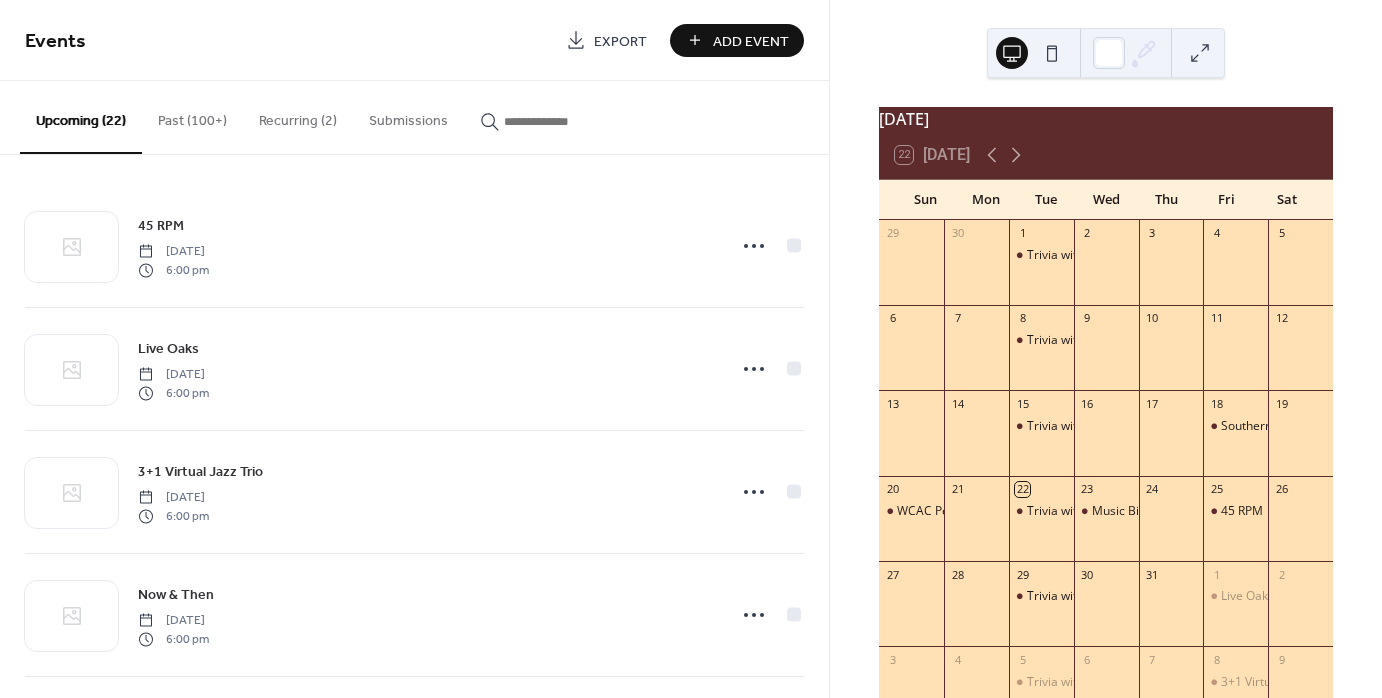 click on "Recurring (2)" at bounding box center [298, 116] 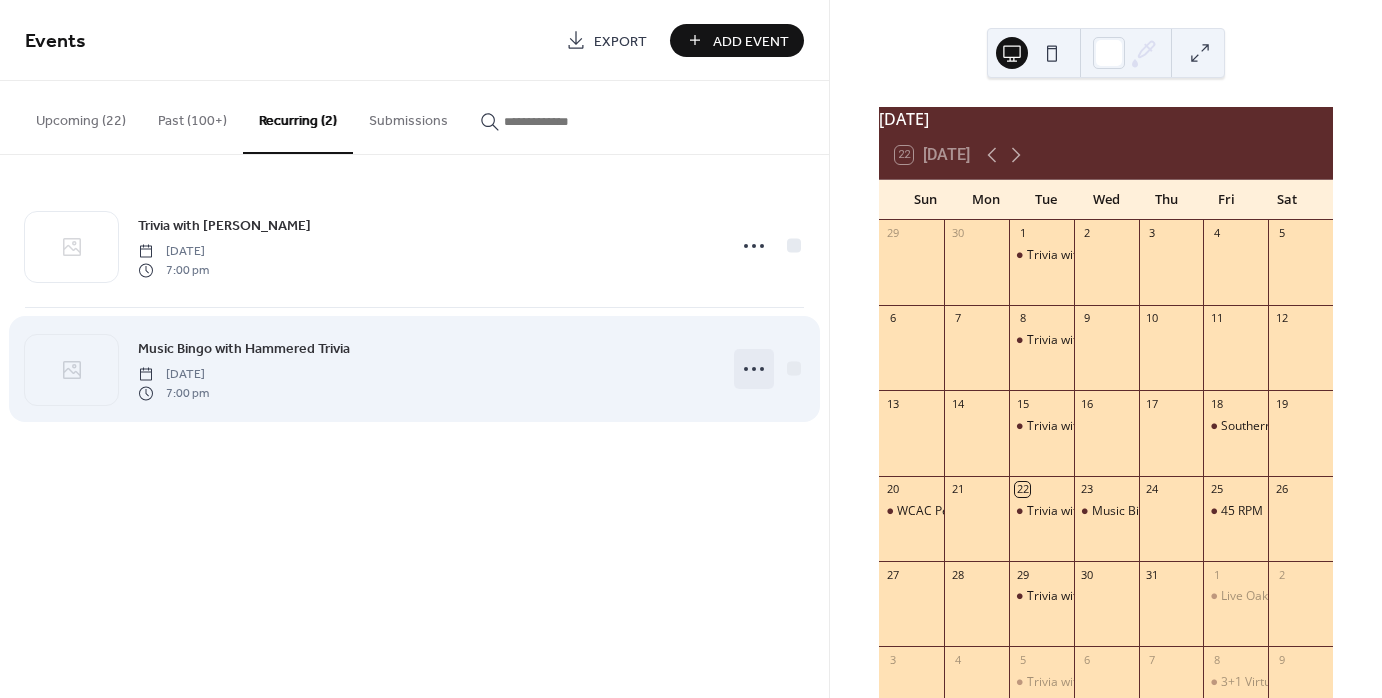 click 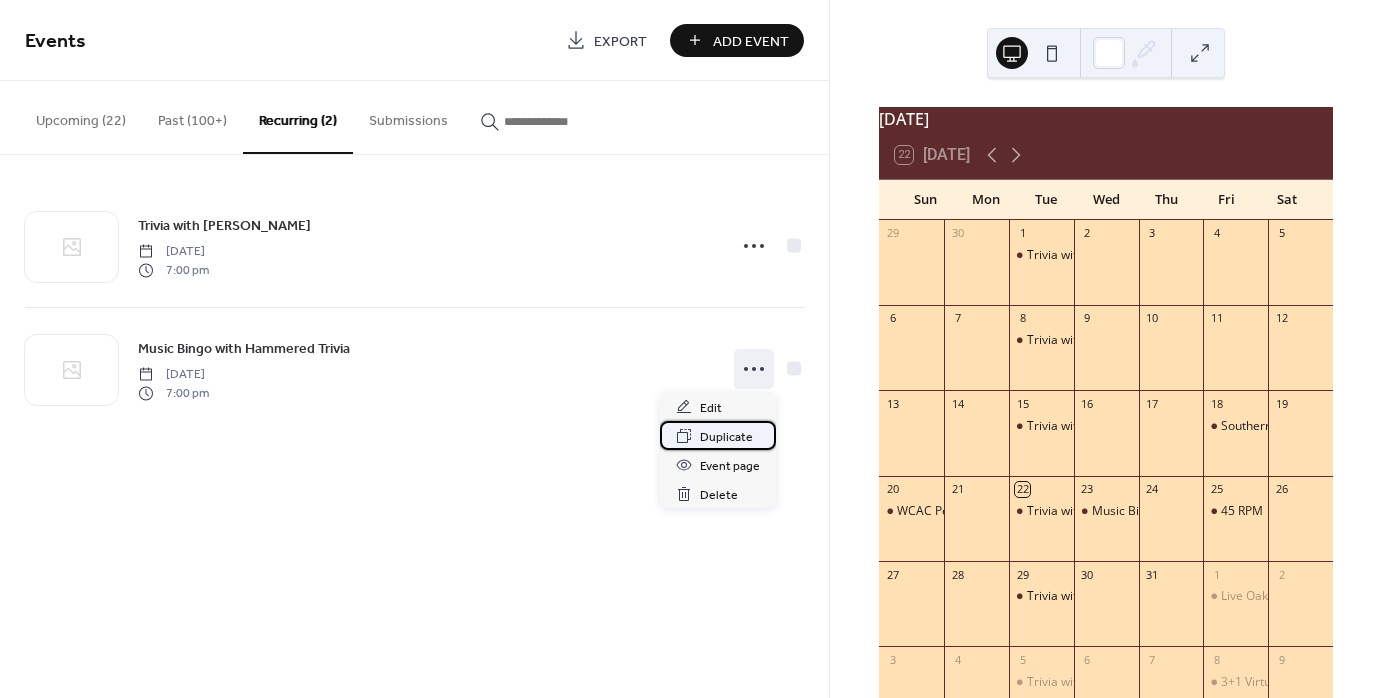 click on "Duplicate" at bounding box center (726, 437) 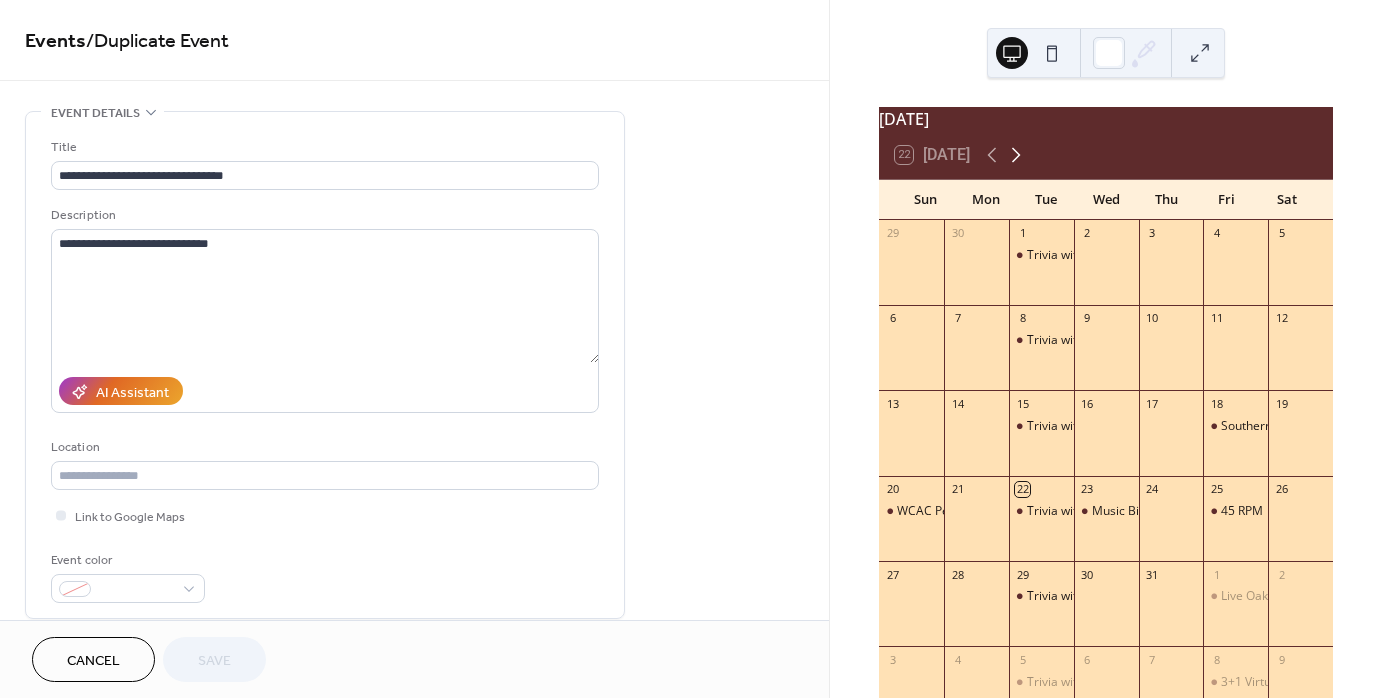click 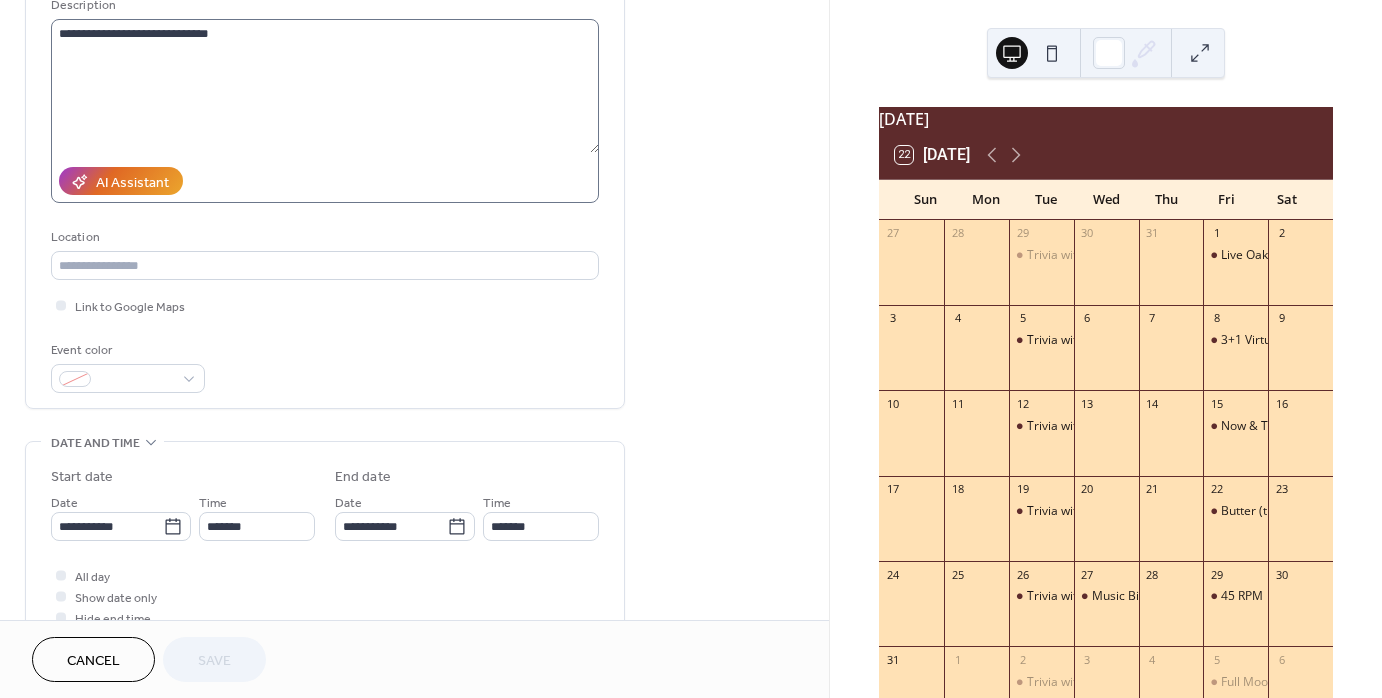 scroll, scrollTop: 284, scrollLeft: 0, axis: vertical 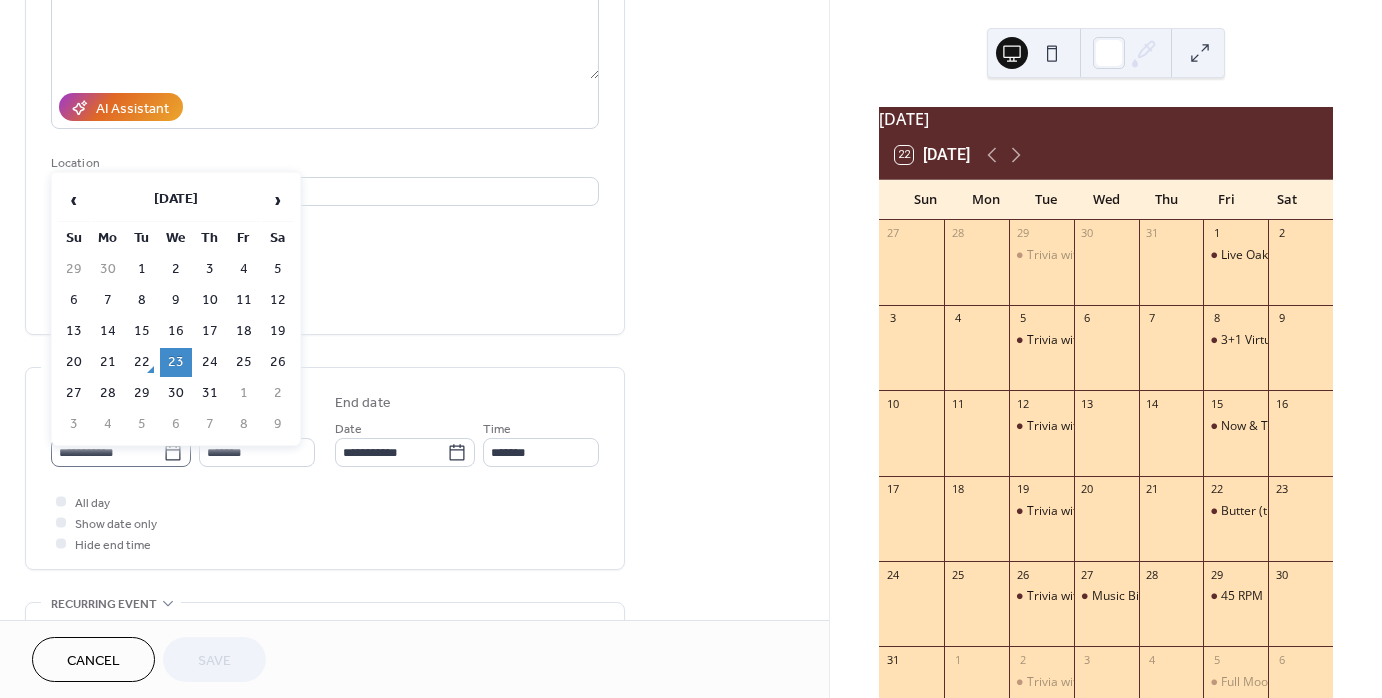 click 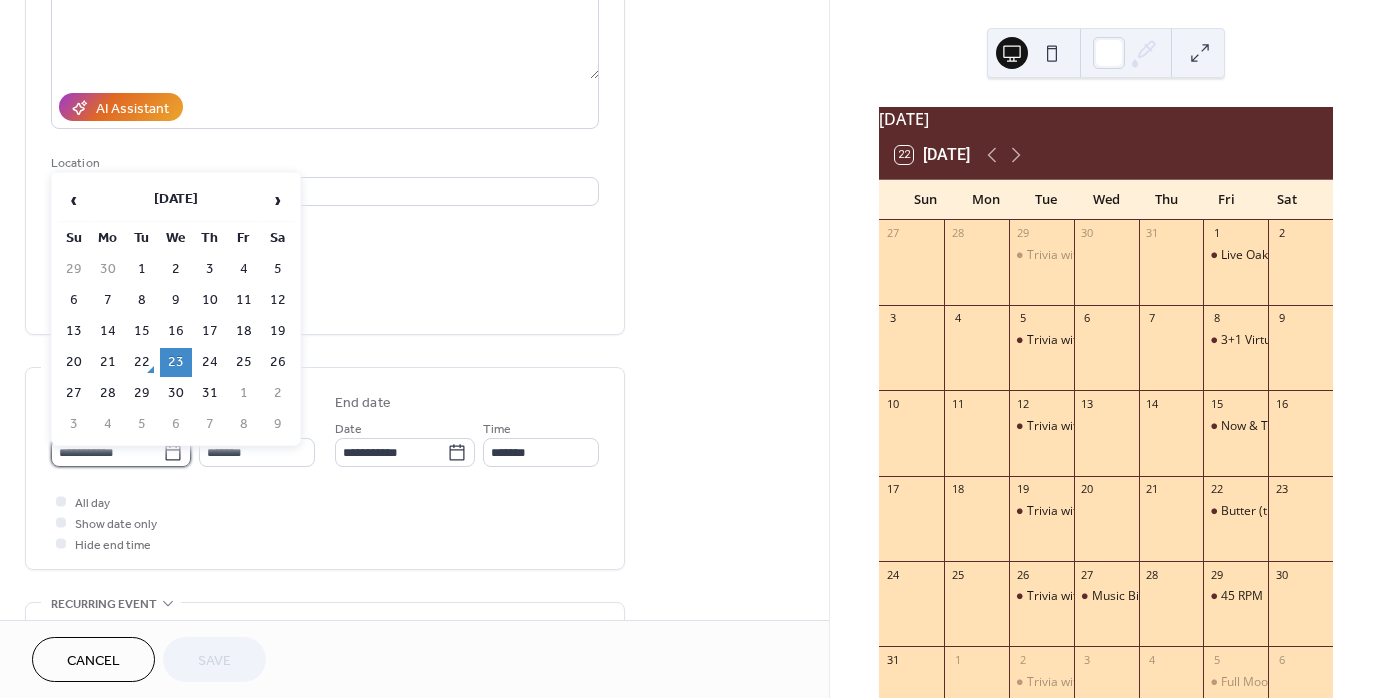 click on "**********" at bounding box center [107, 452] 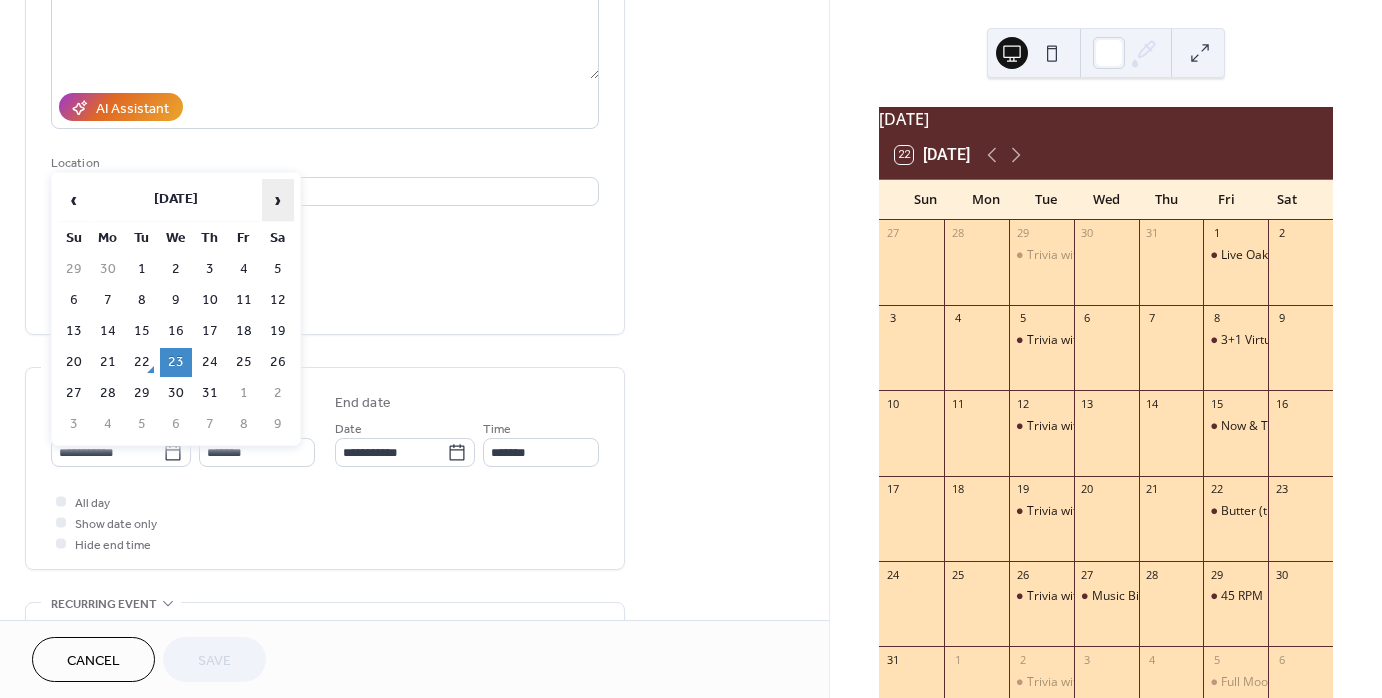 click on "›" at bounding box center (278, 200) 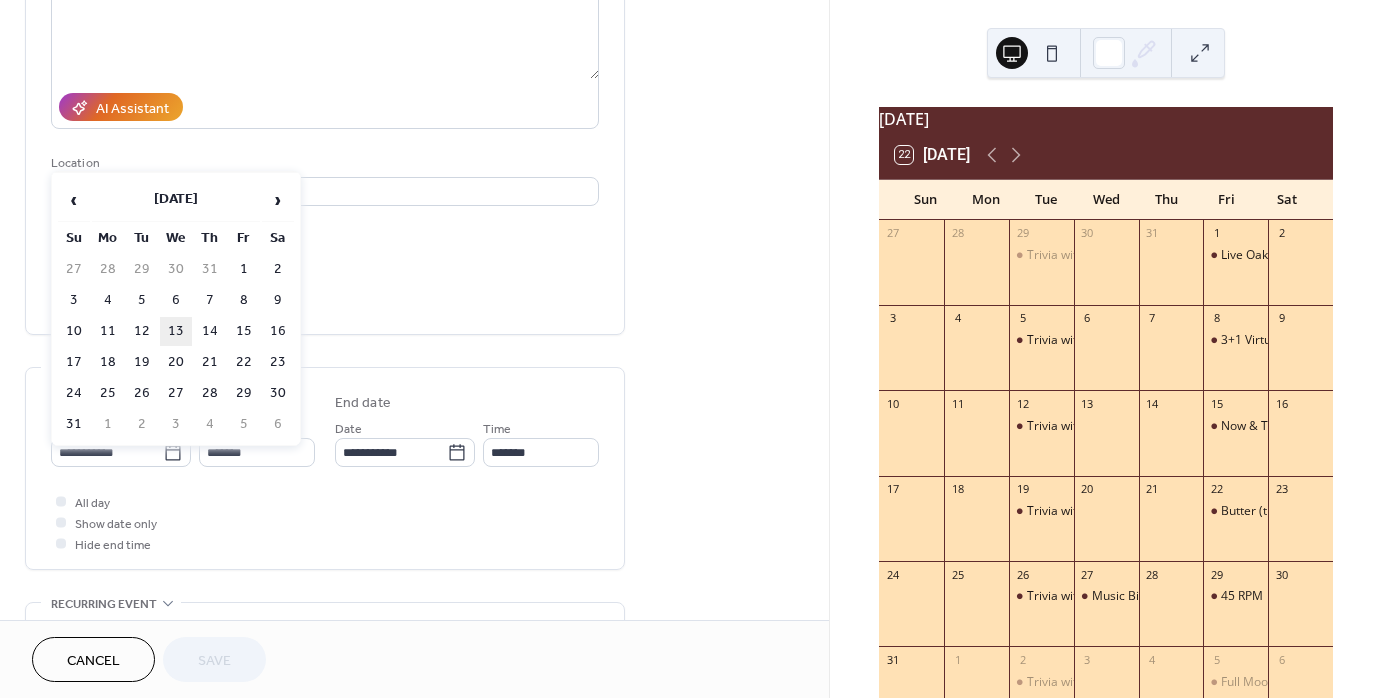 click on "13" at bounding box center [176, 331] 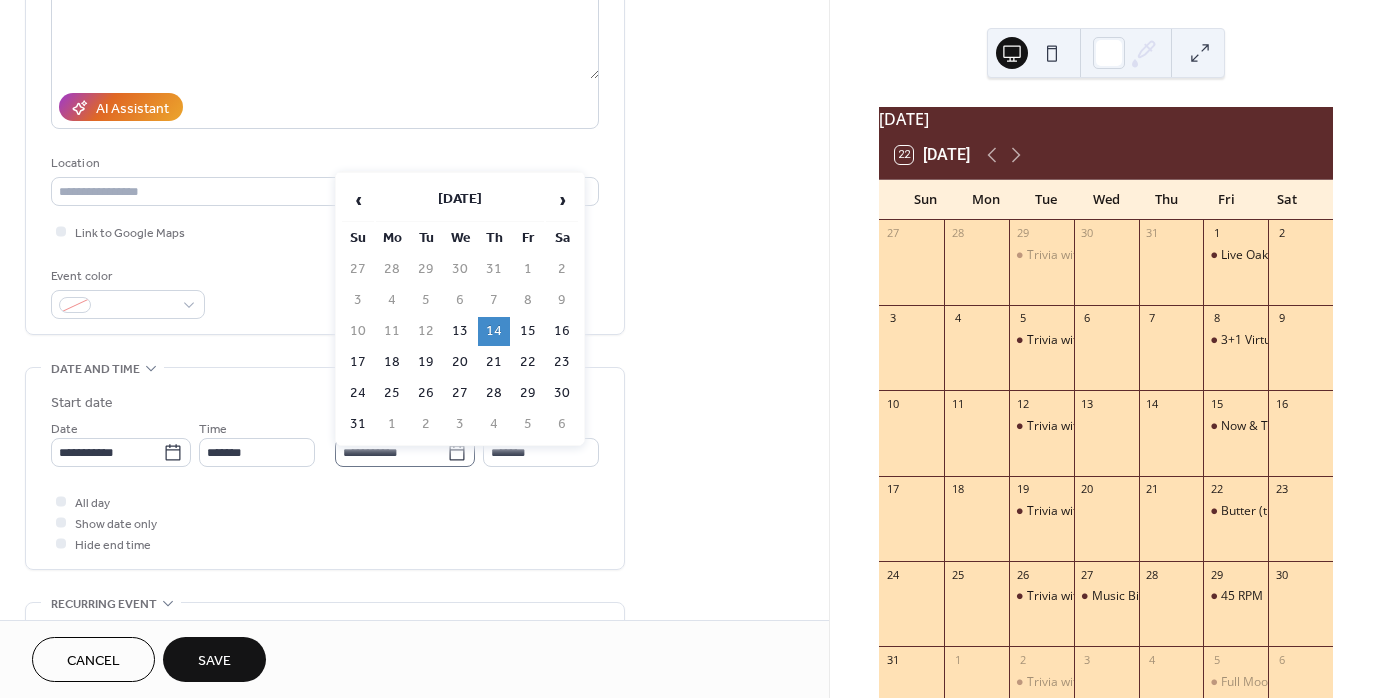 click 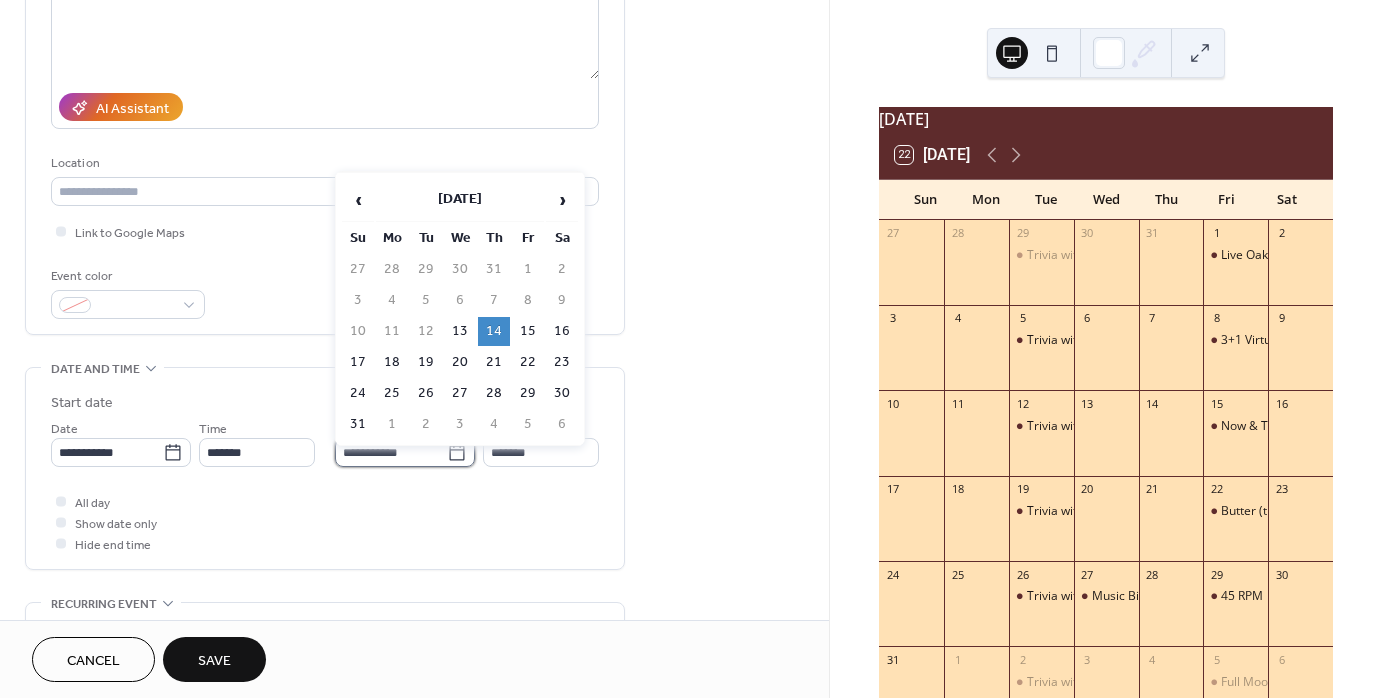 click on "**********" at bounding box center [391, 452] 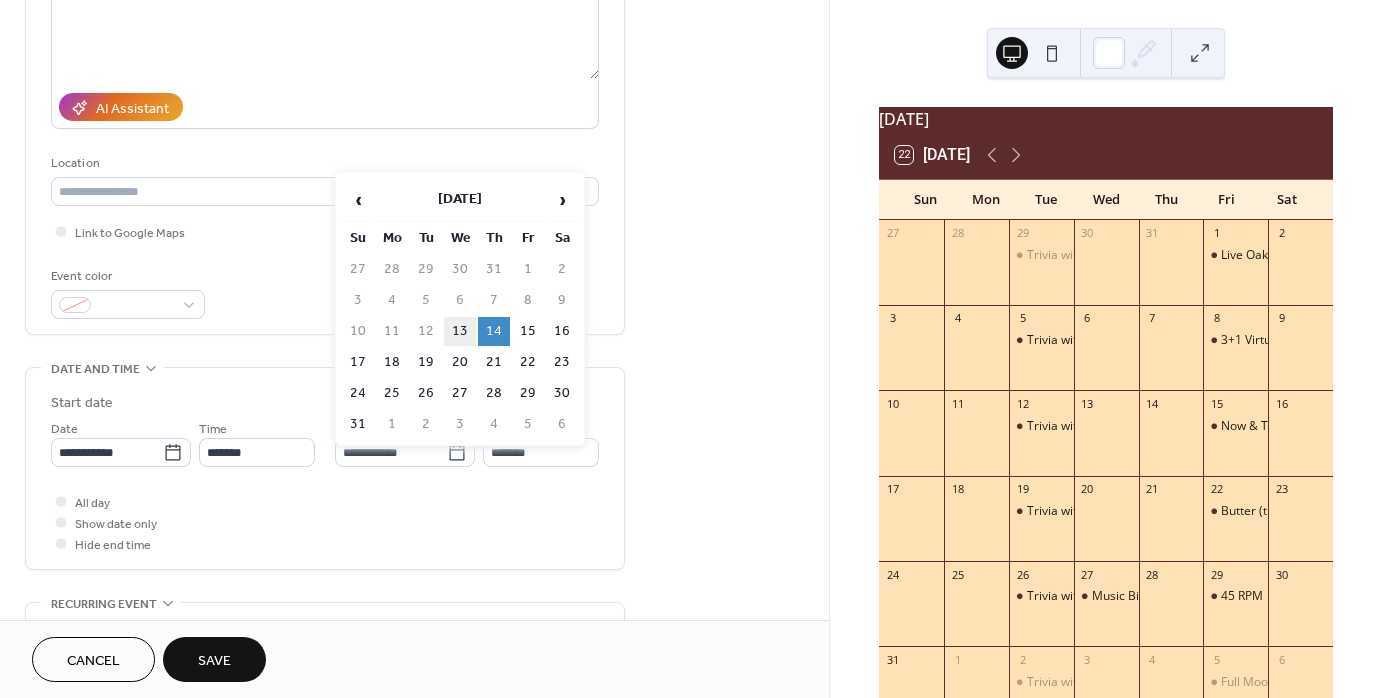 click on "13" at bounding box center [460, 331] 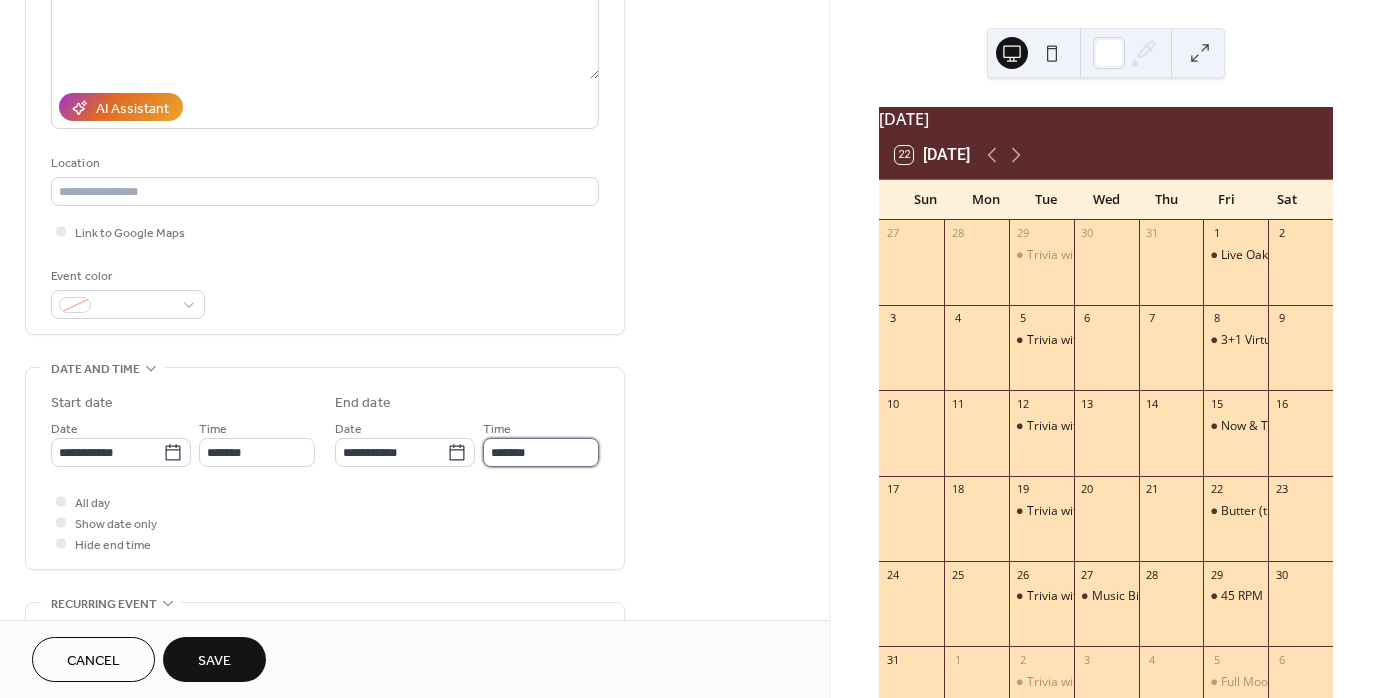 click on "*******" at bounding box center (541, 452) 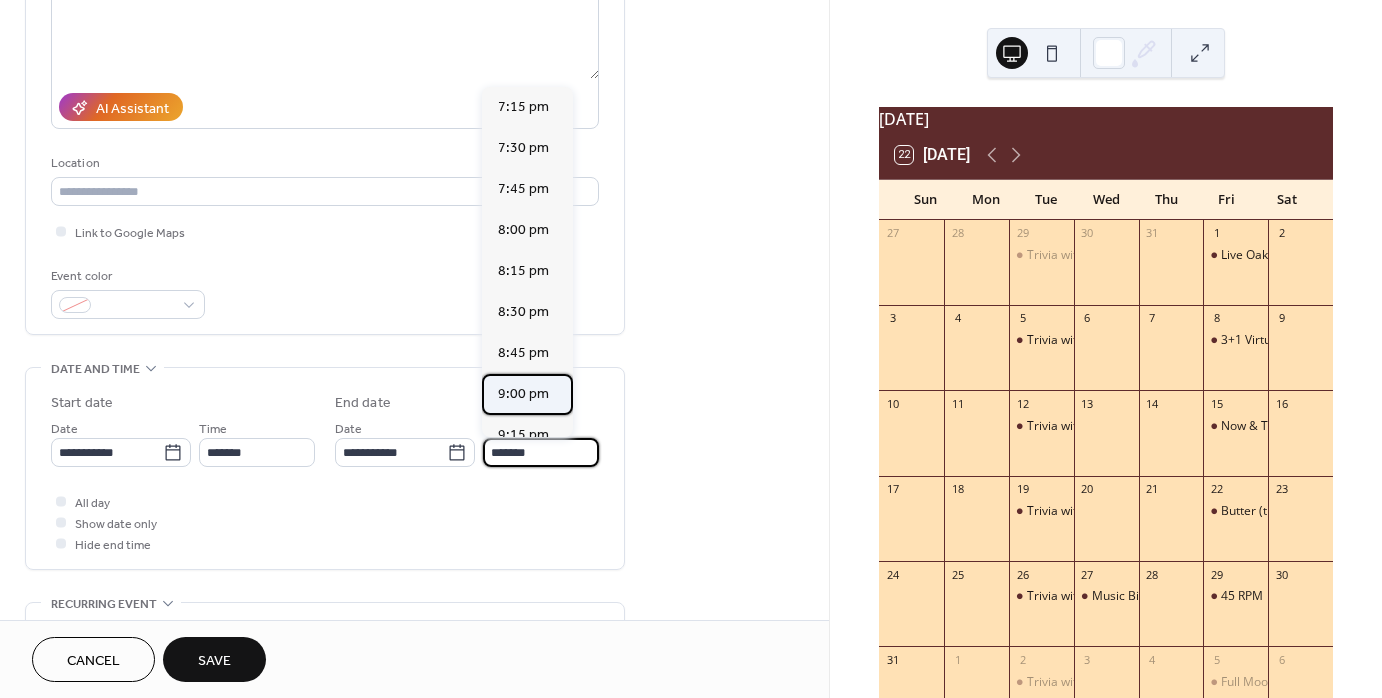 click on "9:00 pm" at bounding box center (523, 394) 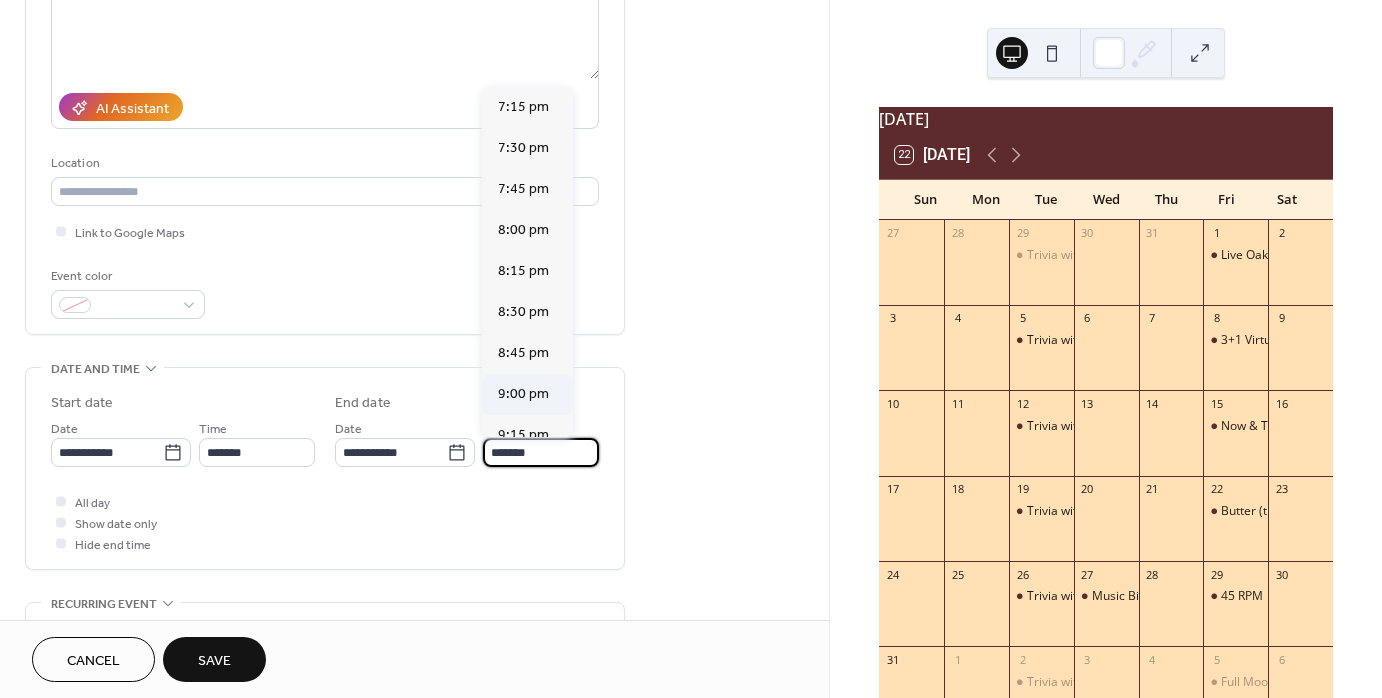 type on "*******" 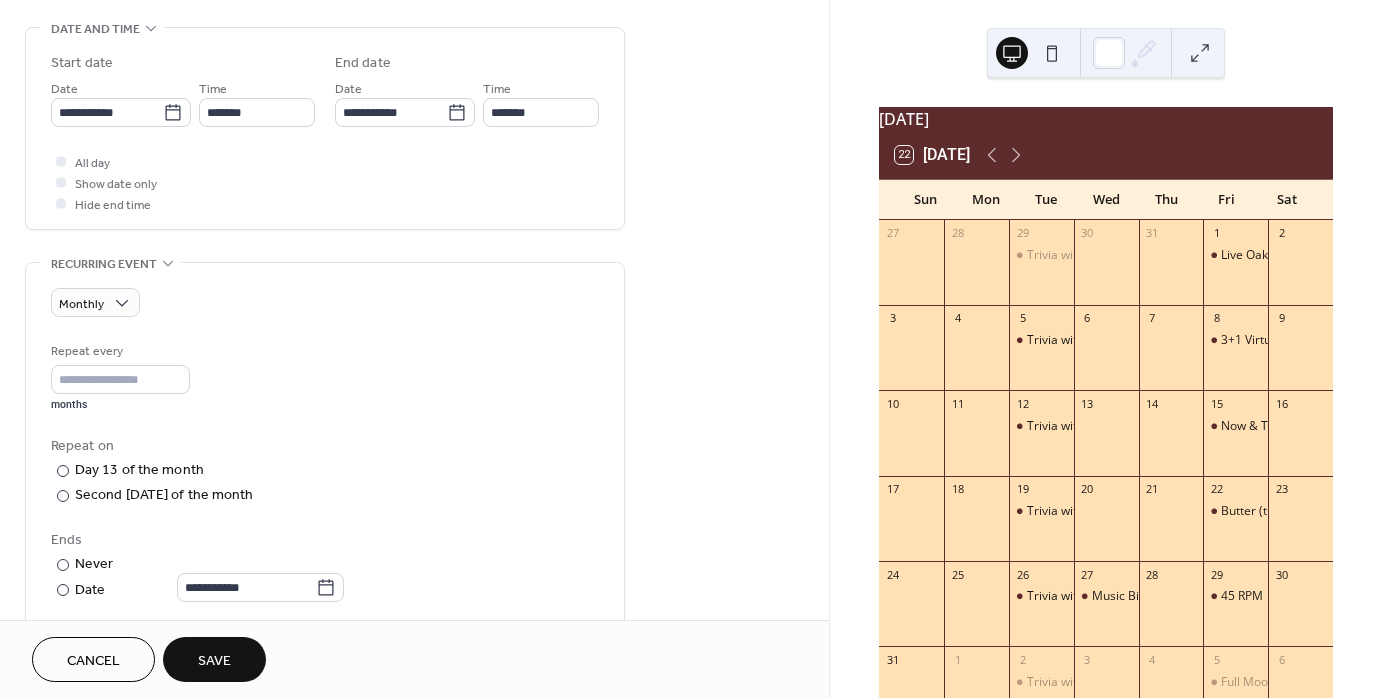 scroll, scrollTop: 632, scrollLeft: 0, axis: vertical 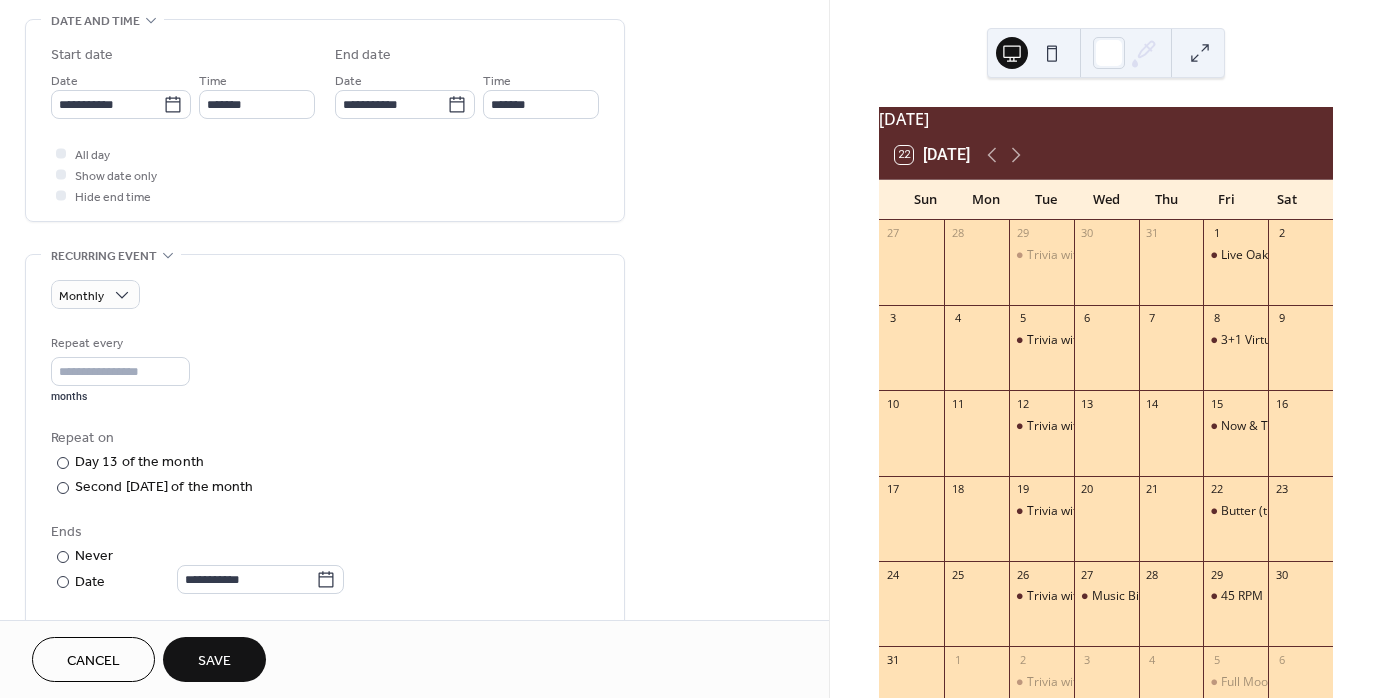 click on "Save" at bounding box center (214, 661) 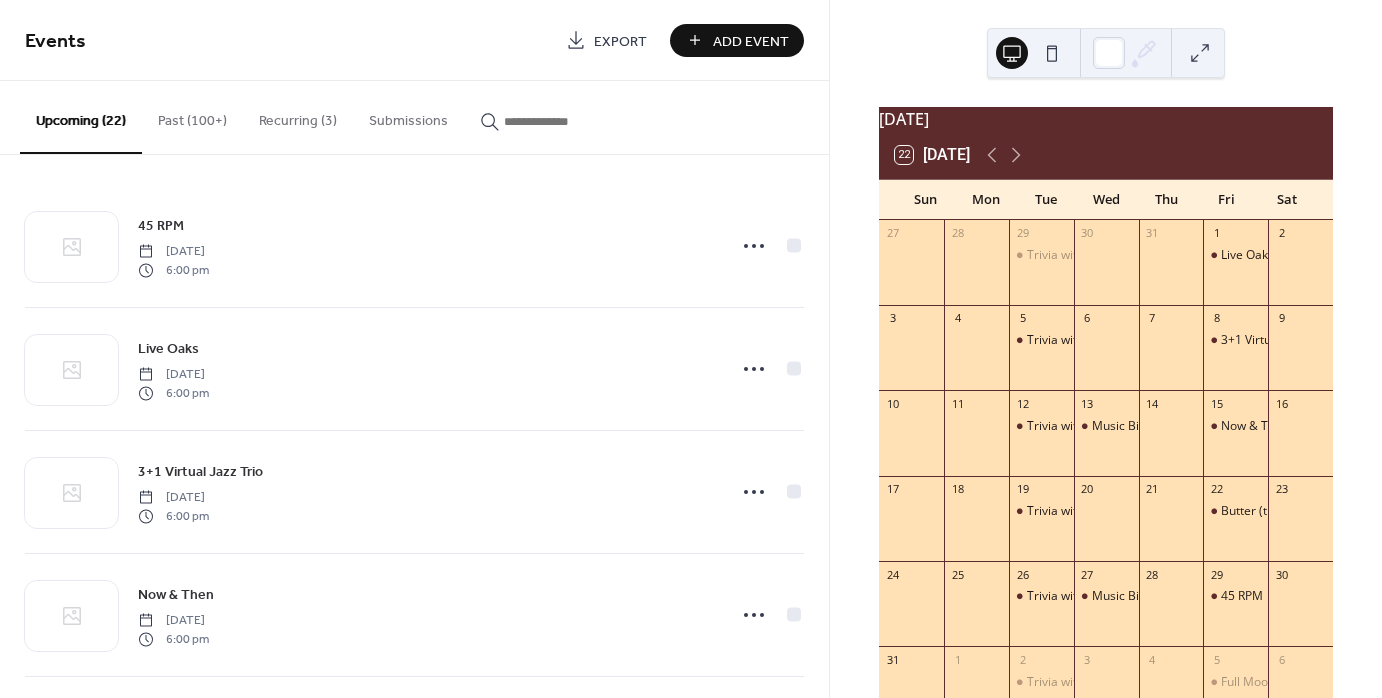 click on "Past (100+)" at bounding box center (192, 116) 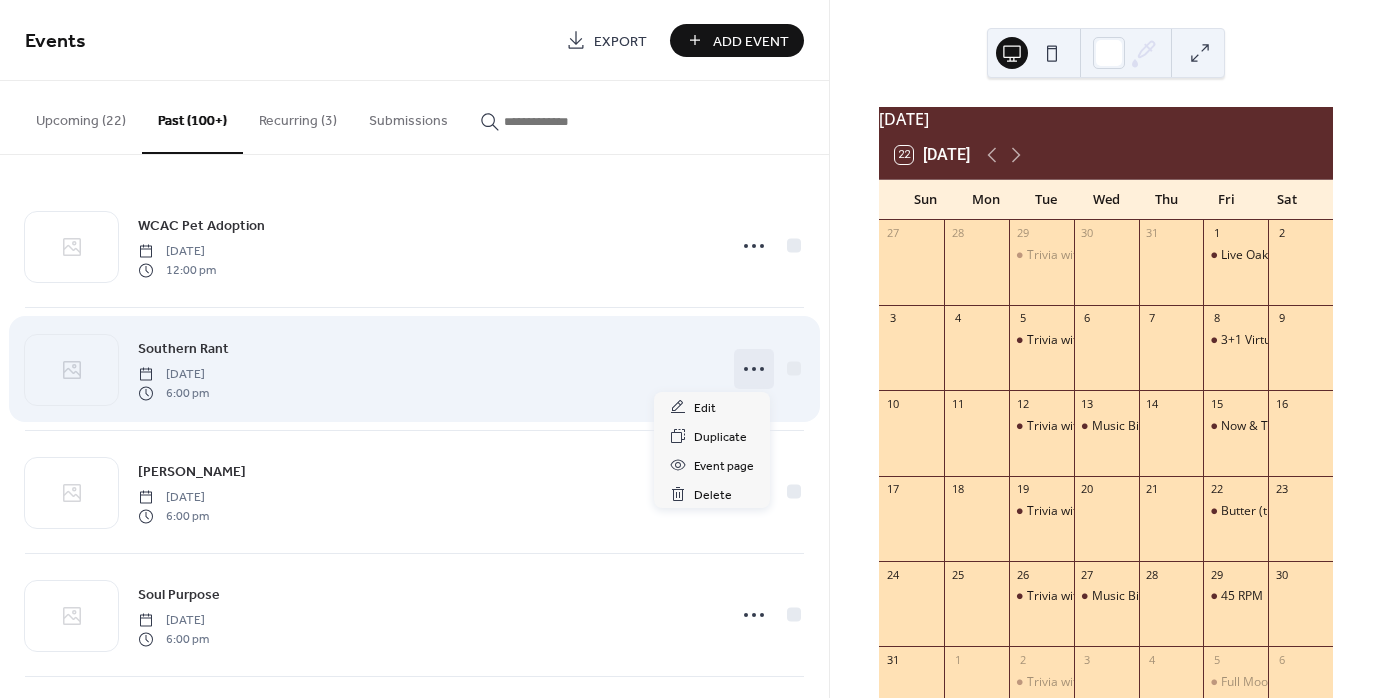 click 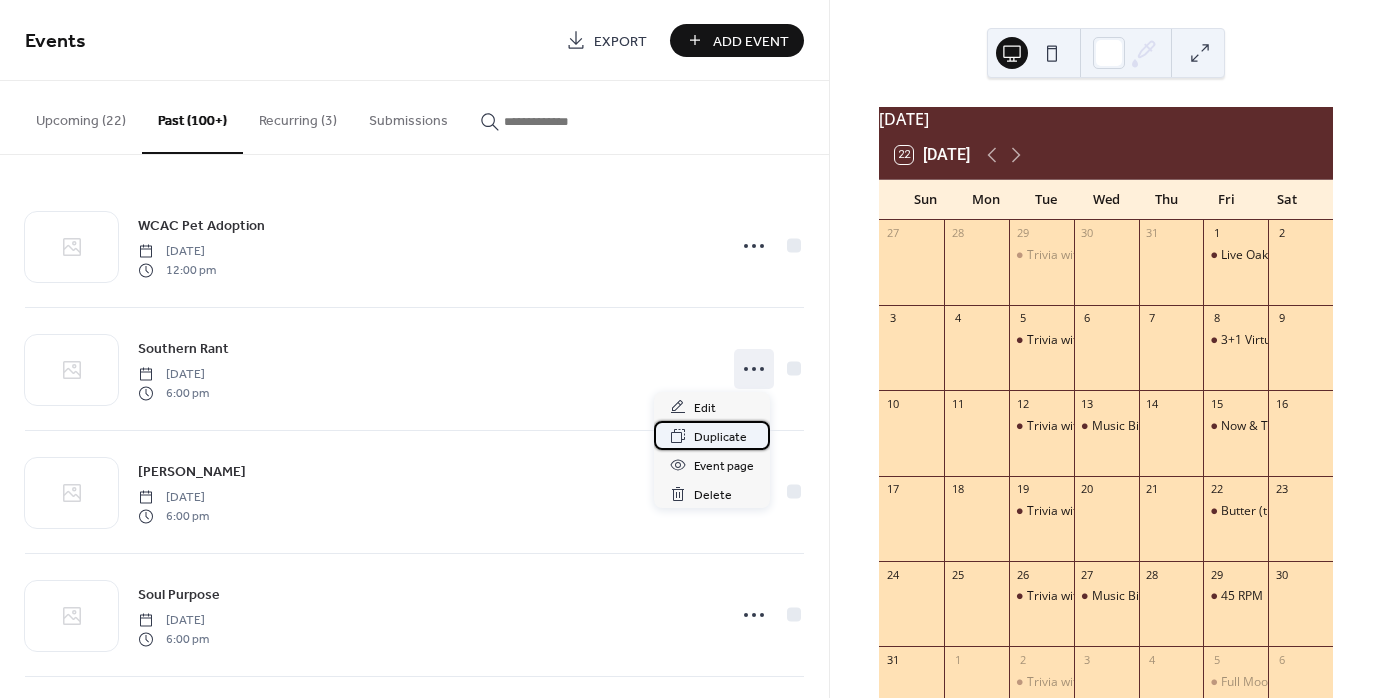 click on "Duplicate" at bounding box center (720, 437) 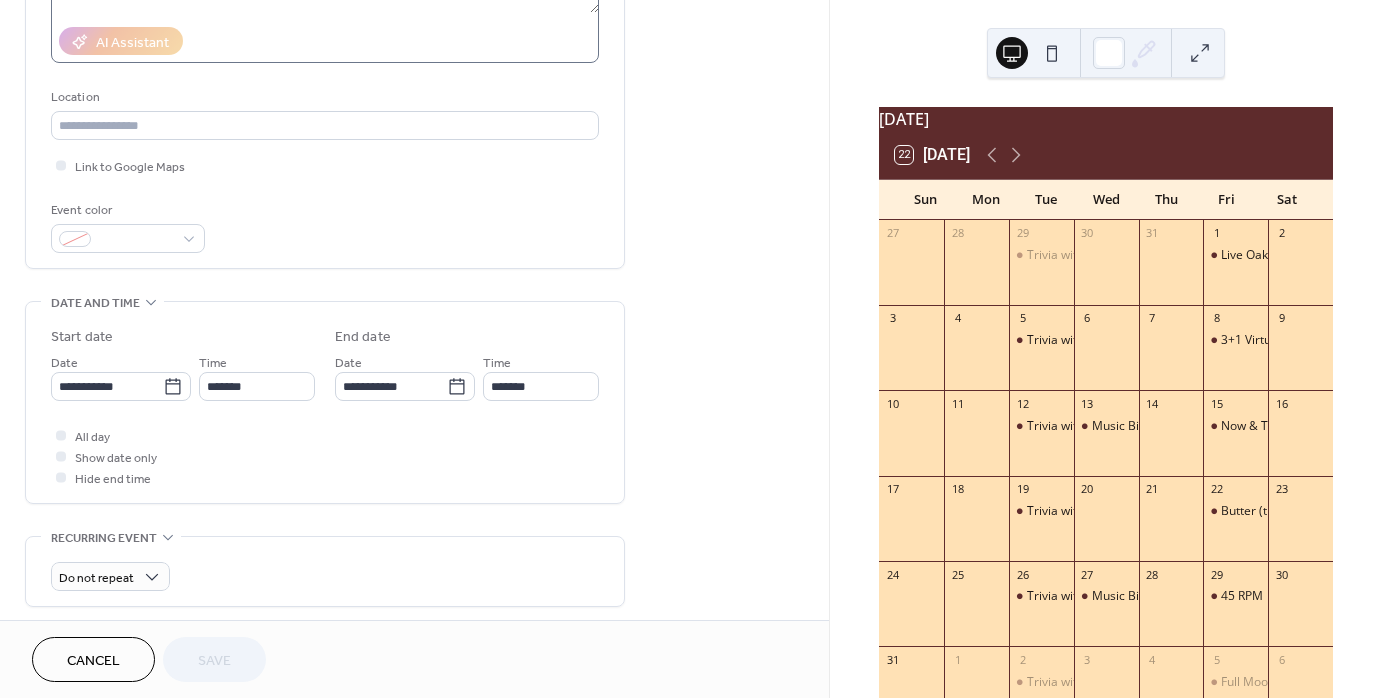 scroll, scrollTop: 348, scrollLeft: 0, axis: vertical 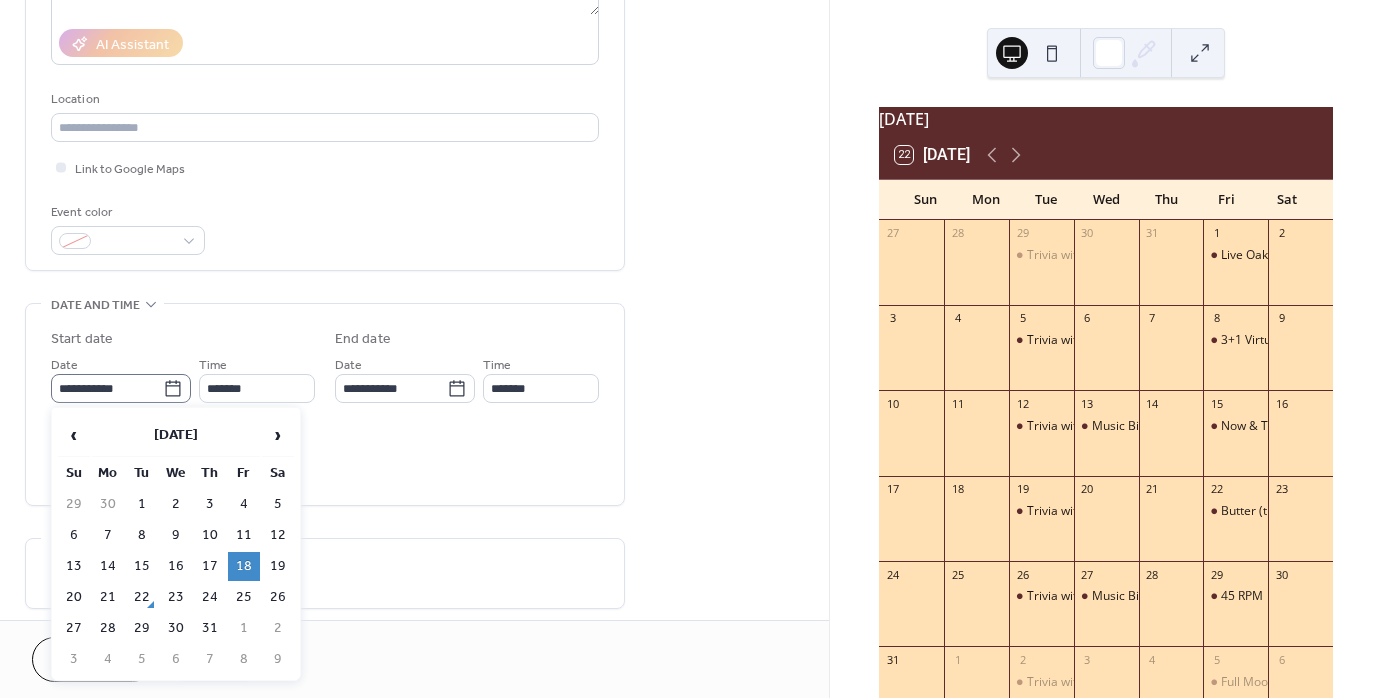 click 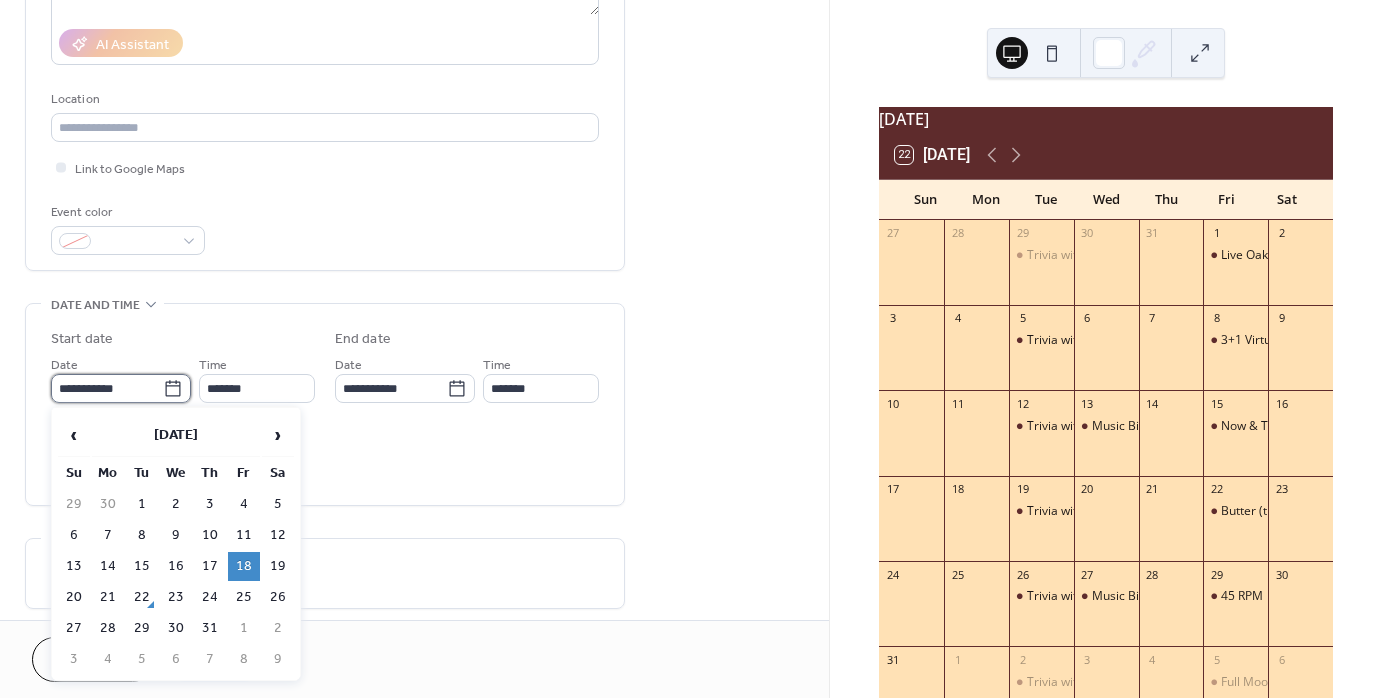 click on "**********" at bounding box center [107, 388] 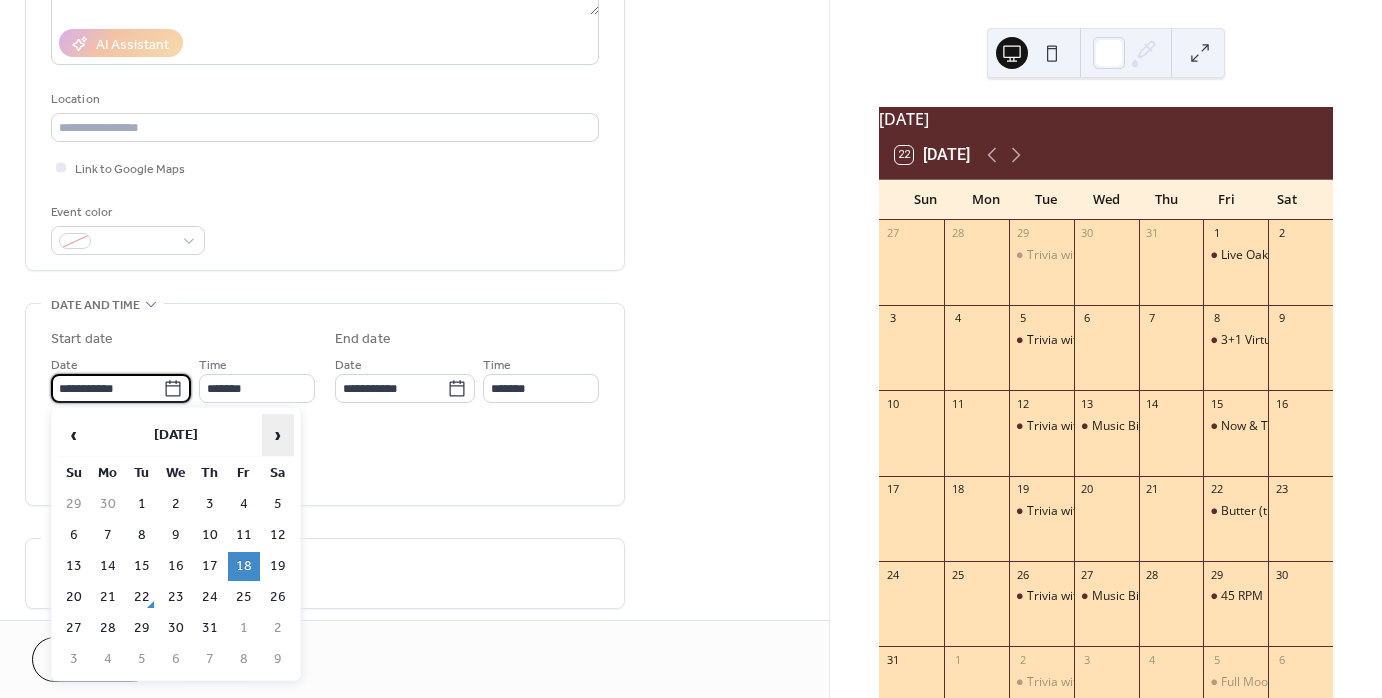click on "›" at bounding box center [278, 435] 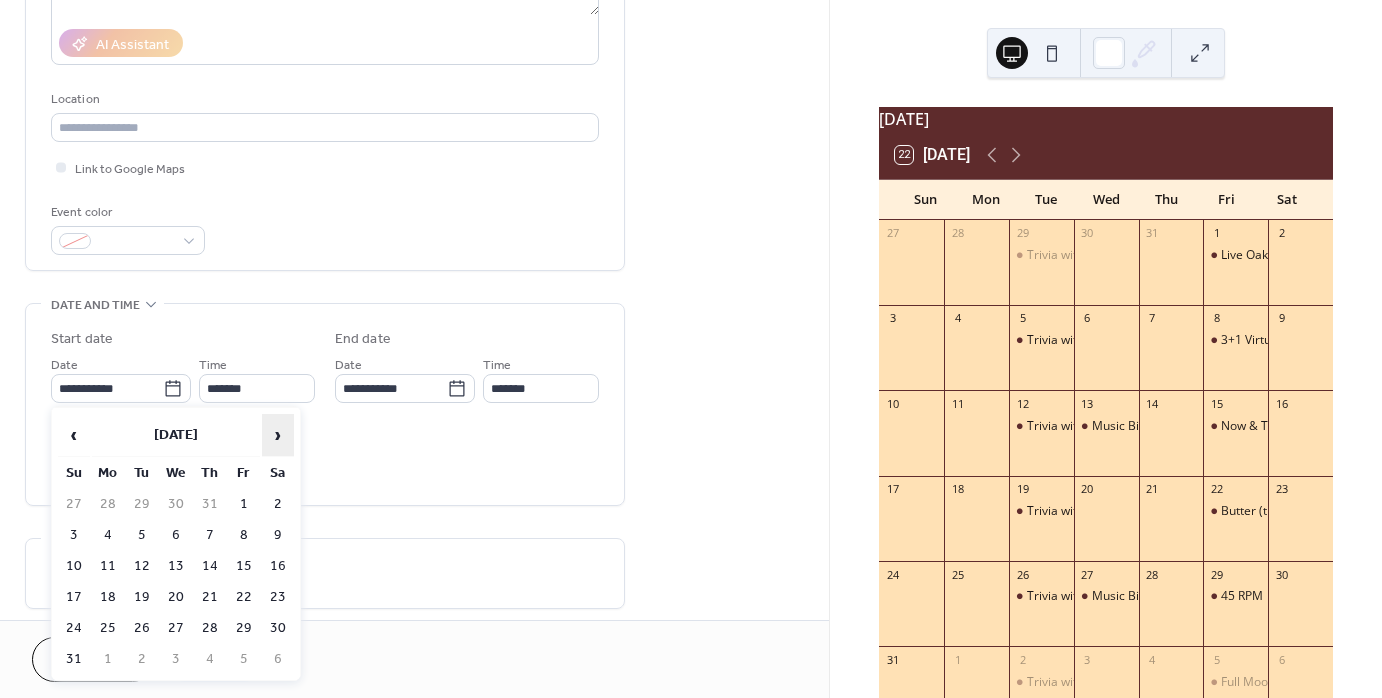 click on "›" at bounding box center [278, 435] 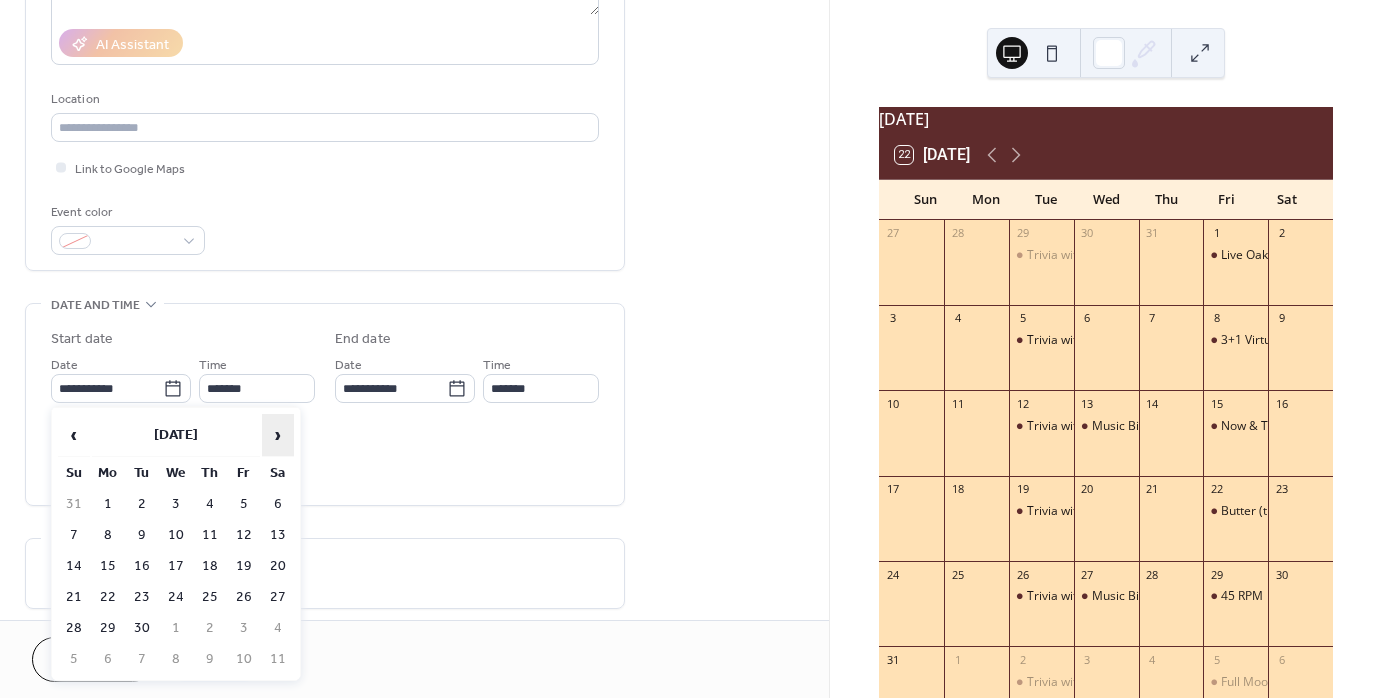 click on "›" at bounding box center [278, 435] 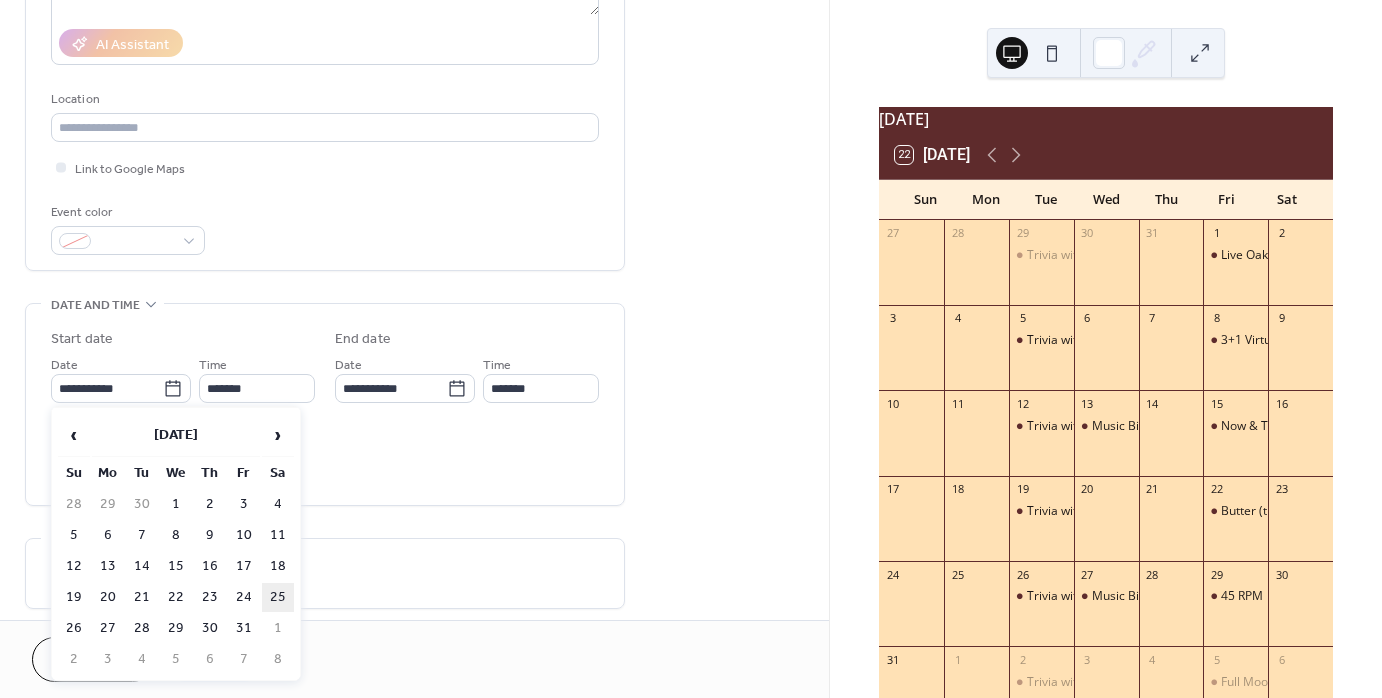 click on "25" at bounding box center (278, 597) 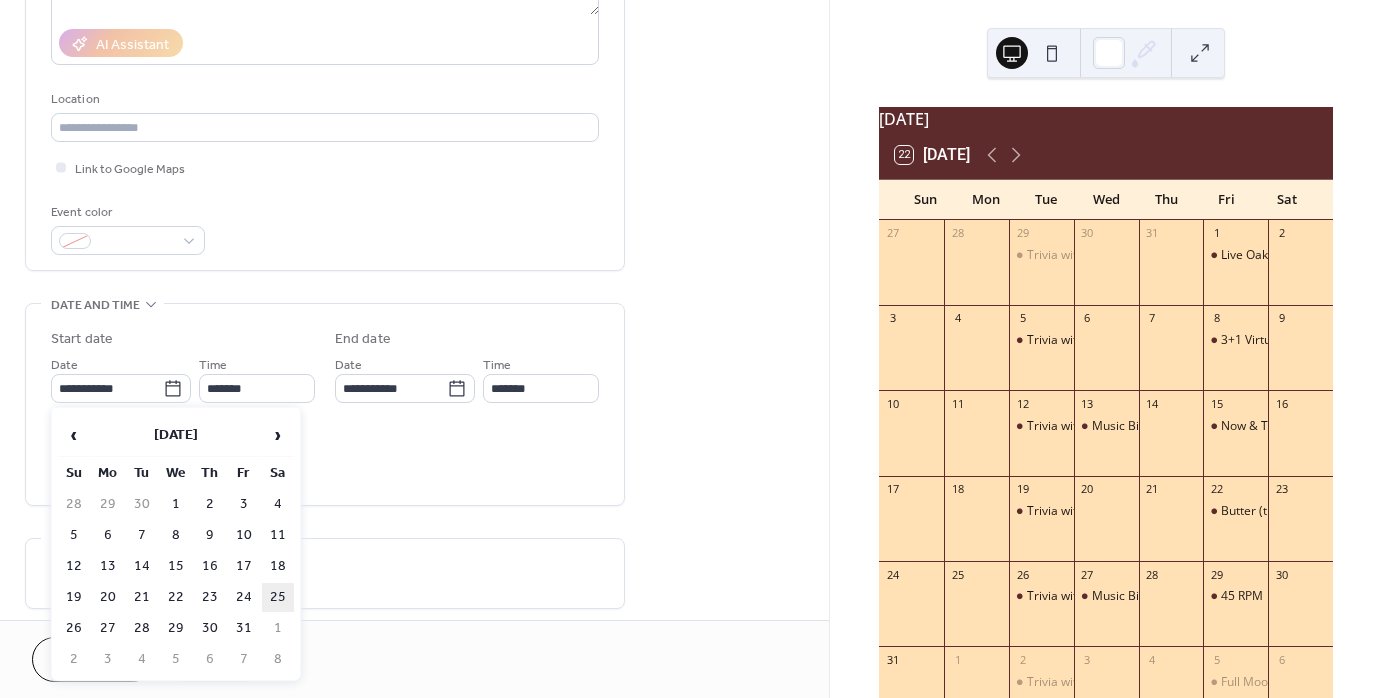 type on "**********" 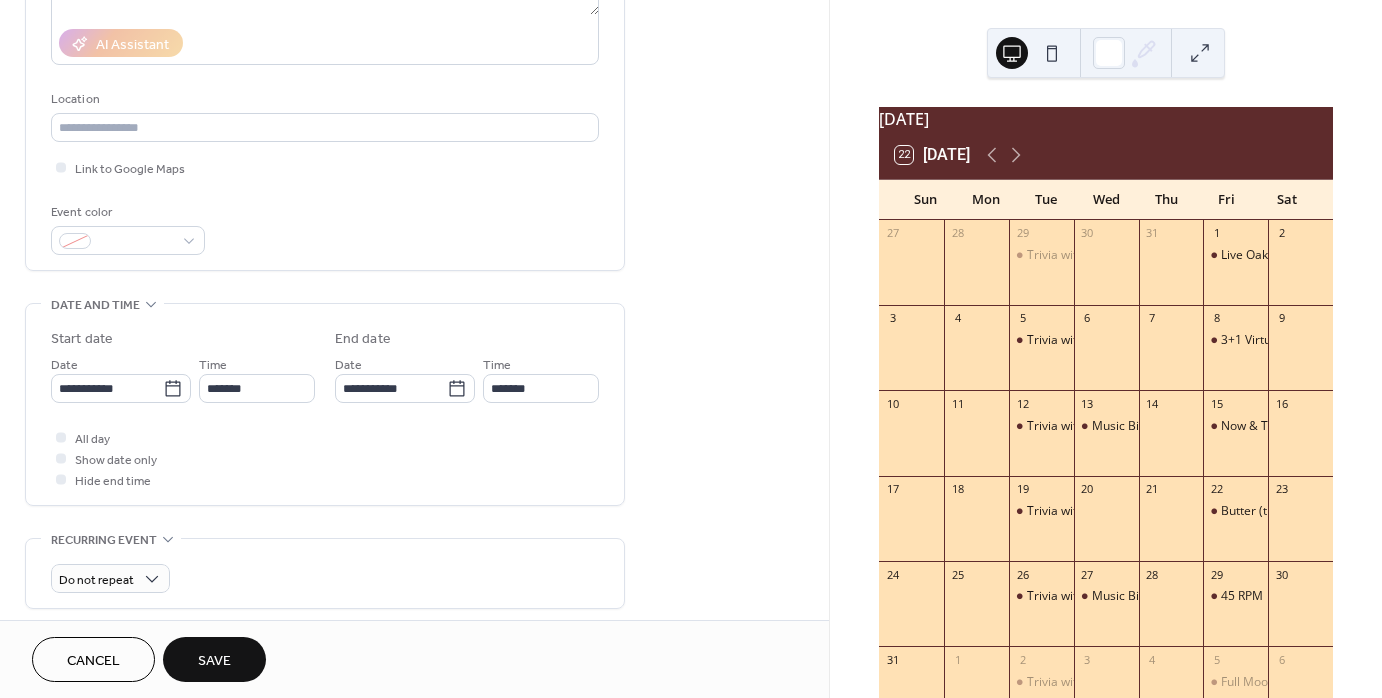 click on "Save" at bounding box center [214, 661] 